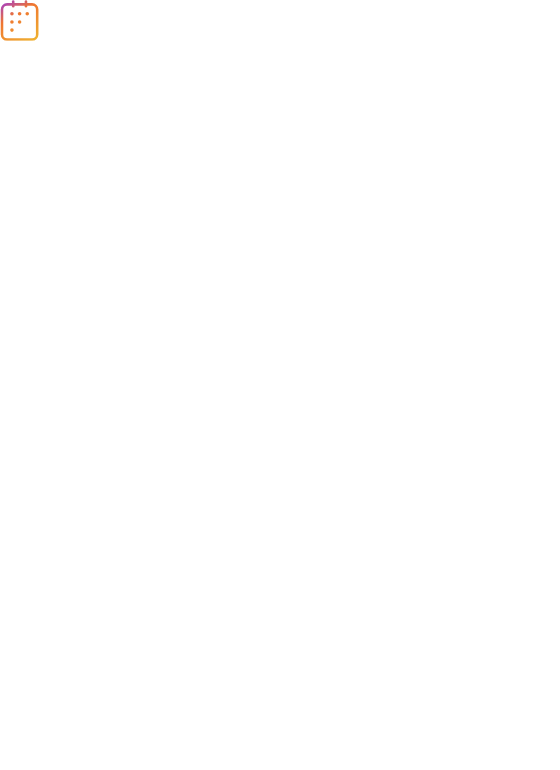 scroll, scrollTop: 0, scrollLeft: 0, axis: both 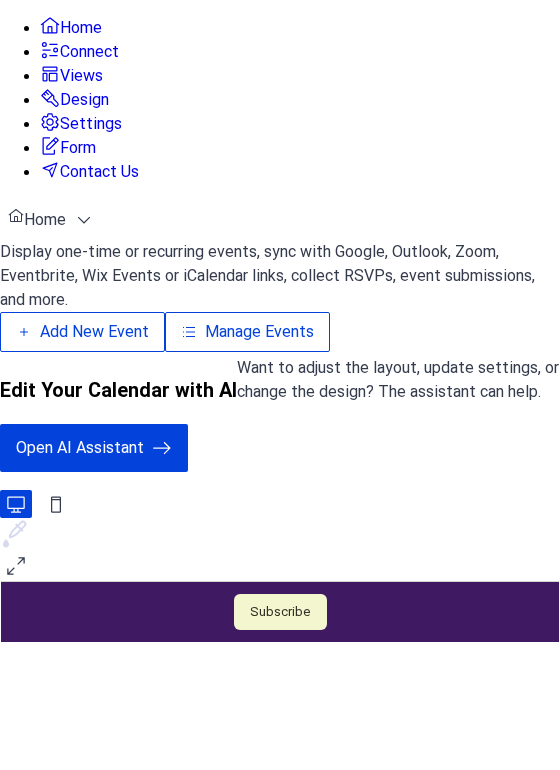 click on "Manage Events" at bounding box center [259, 332] 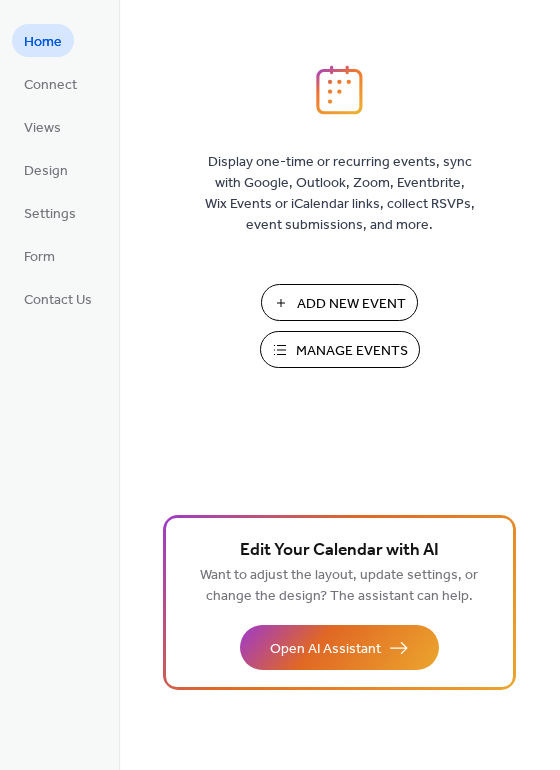 click on "Manage Events" at bounding box center (352, 351) 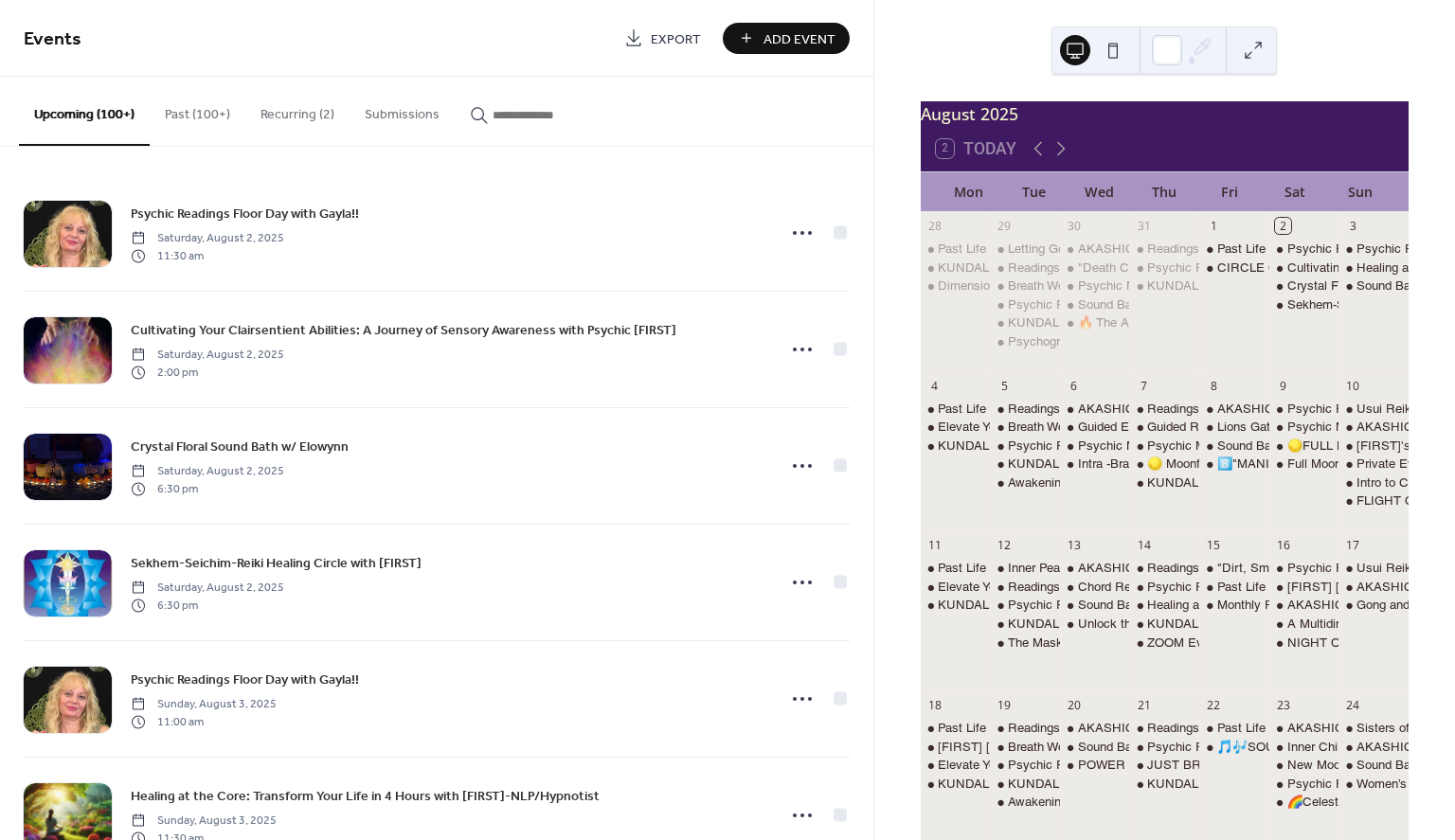scroll, scrollTop: 0, scrollLeft: 0, axis: both 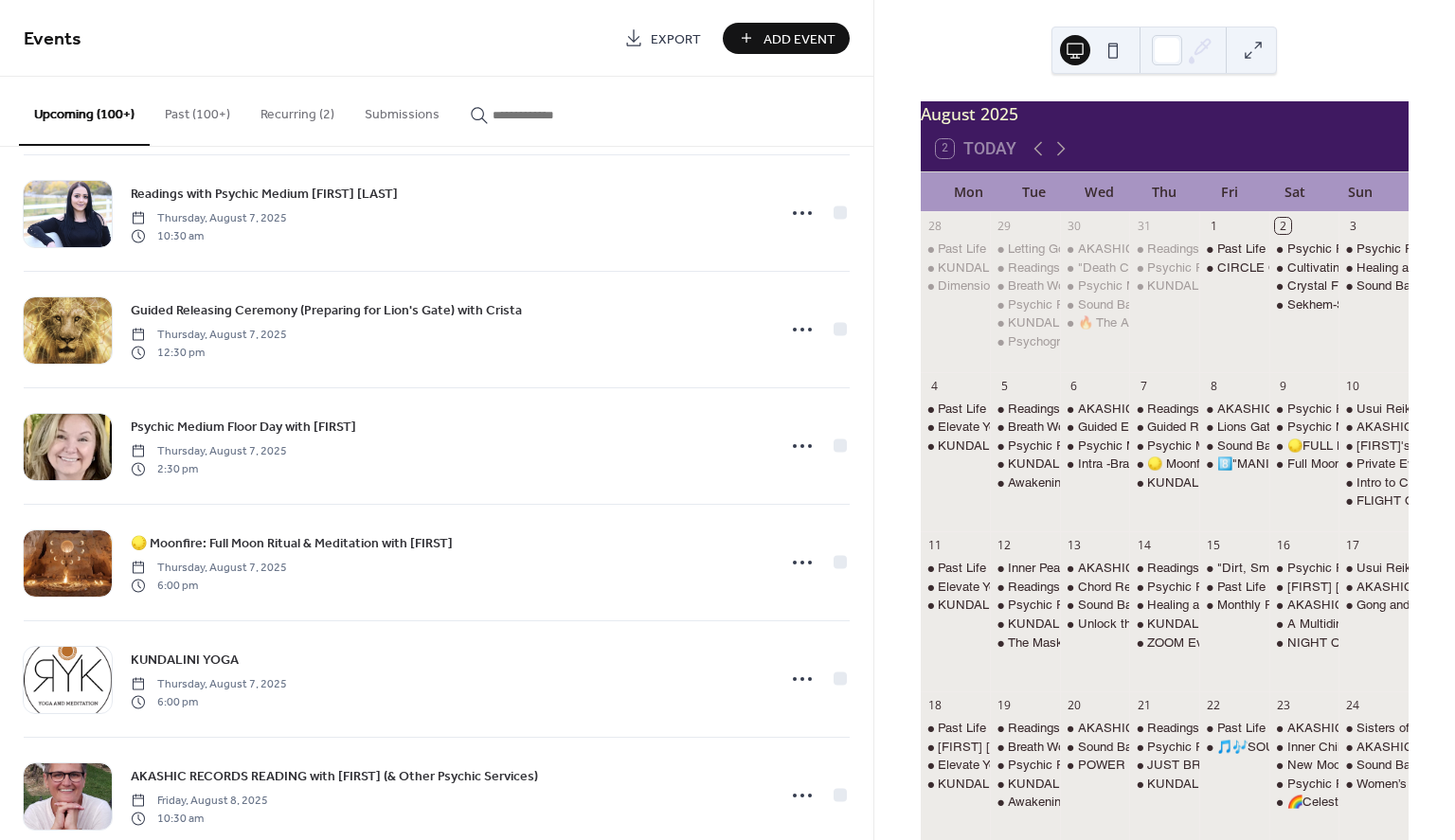 click at bounding box center (549, 115) 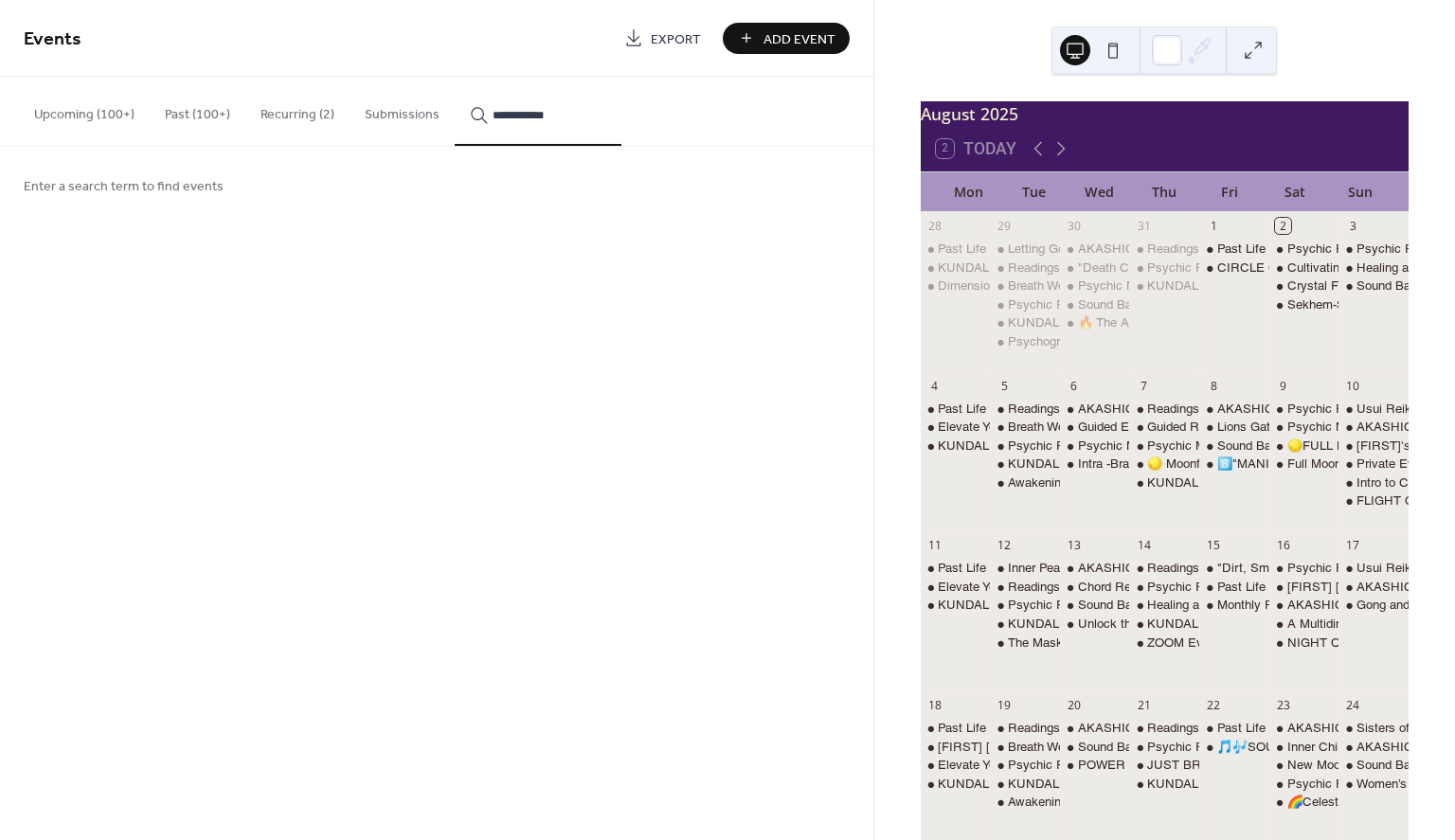 type on "**********" 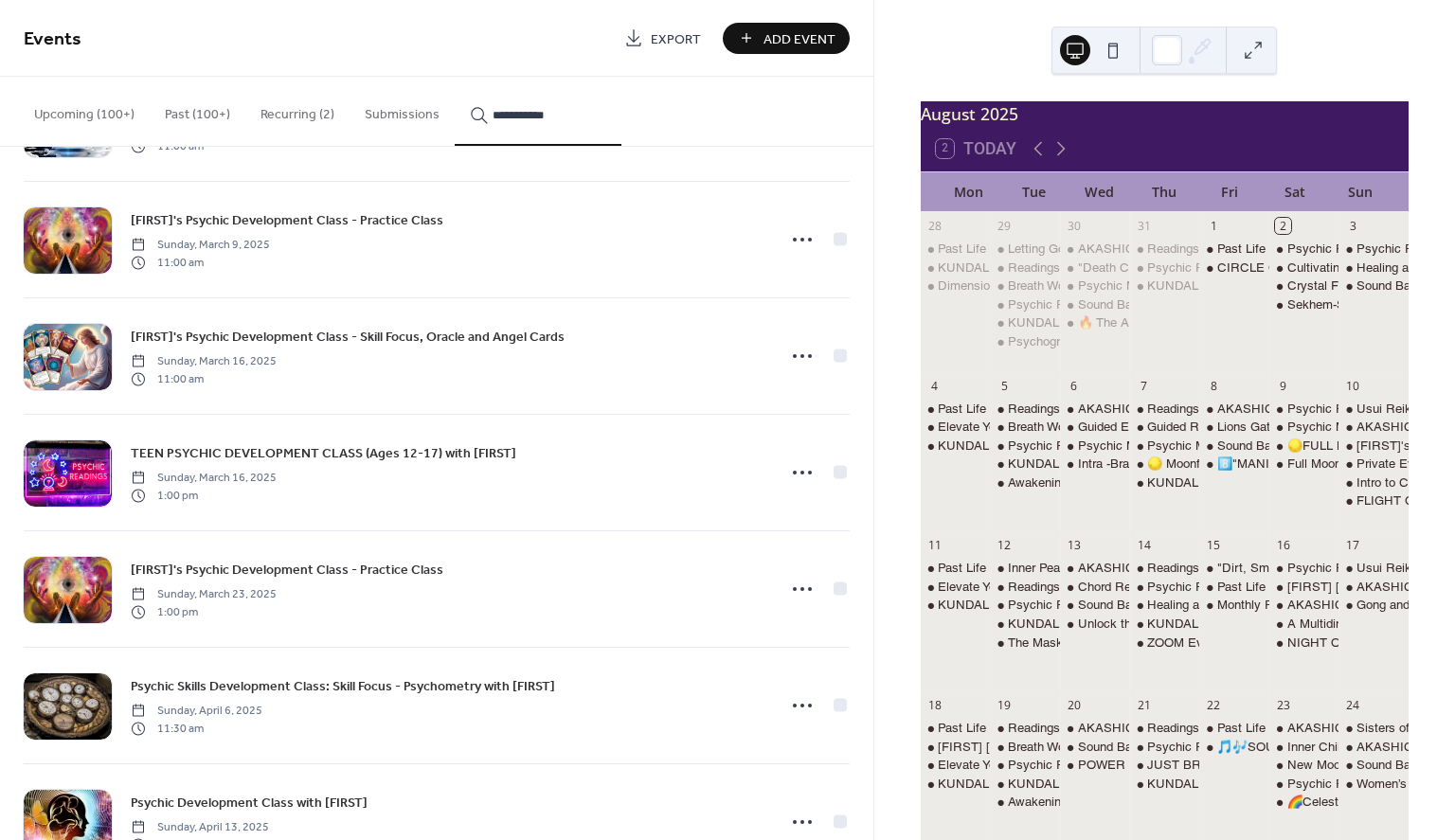 scroll, scrollTop: 2856, scrollLeft: 0, axis: vertical 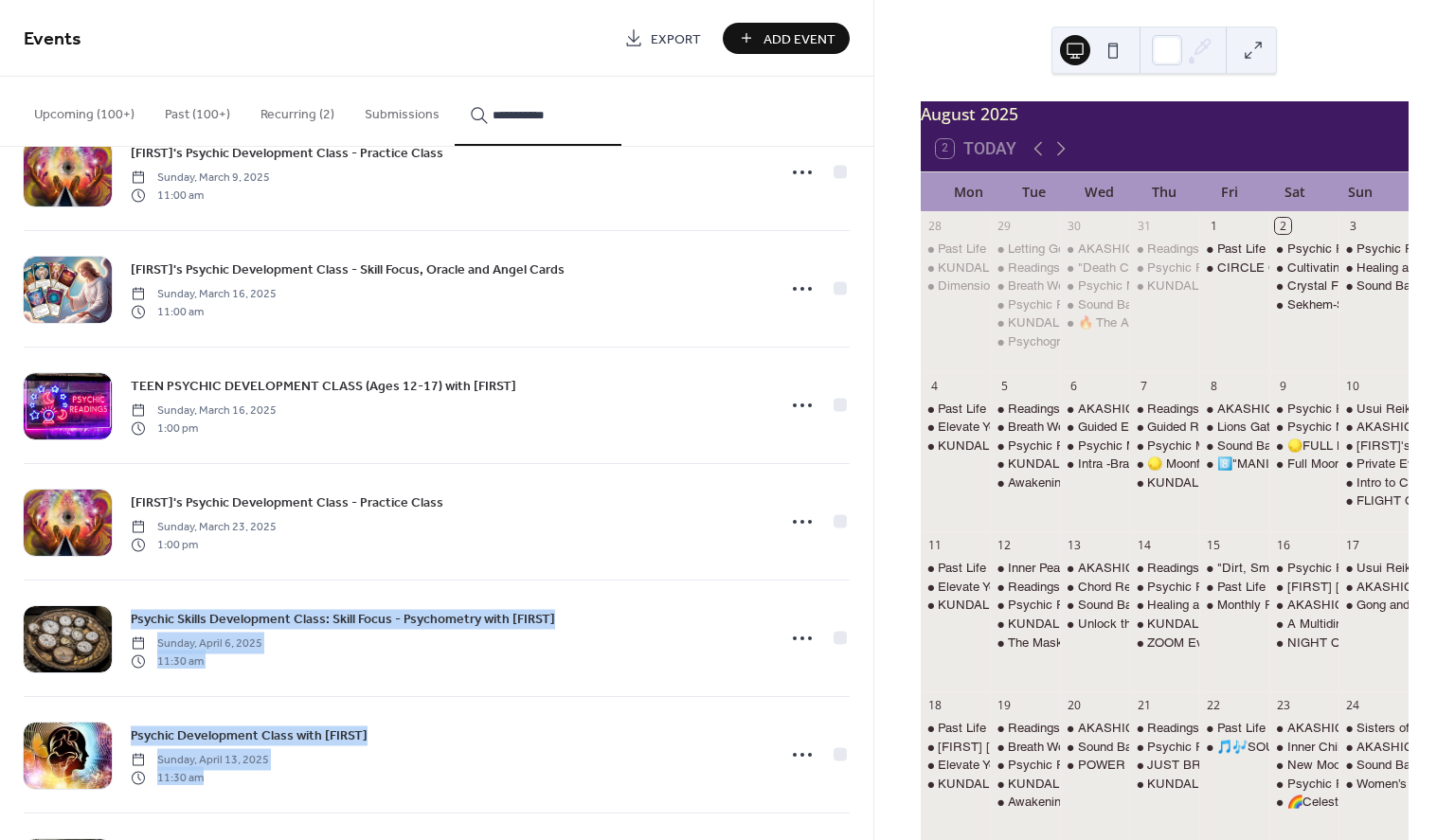 drag, startPoint x: 865, startPoint y: 569, endPoint x: 869, endPoint y: 787, distance: 218.03669 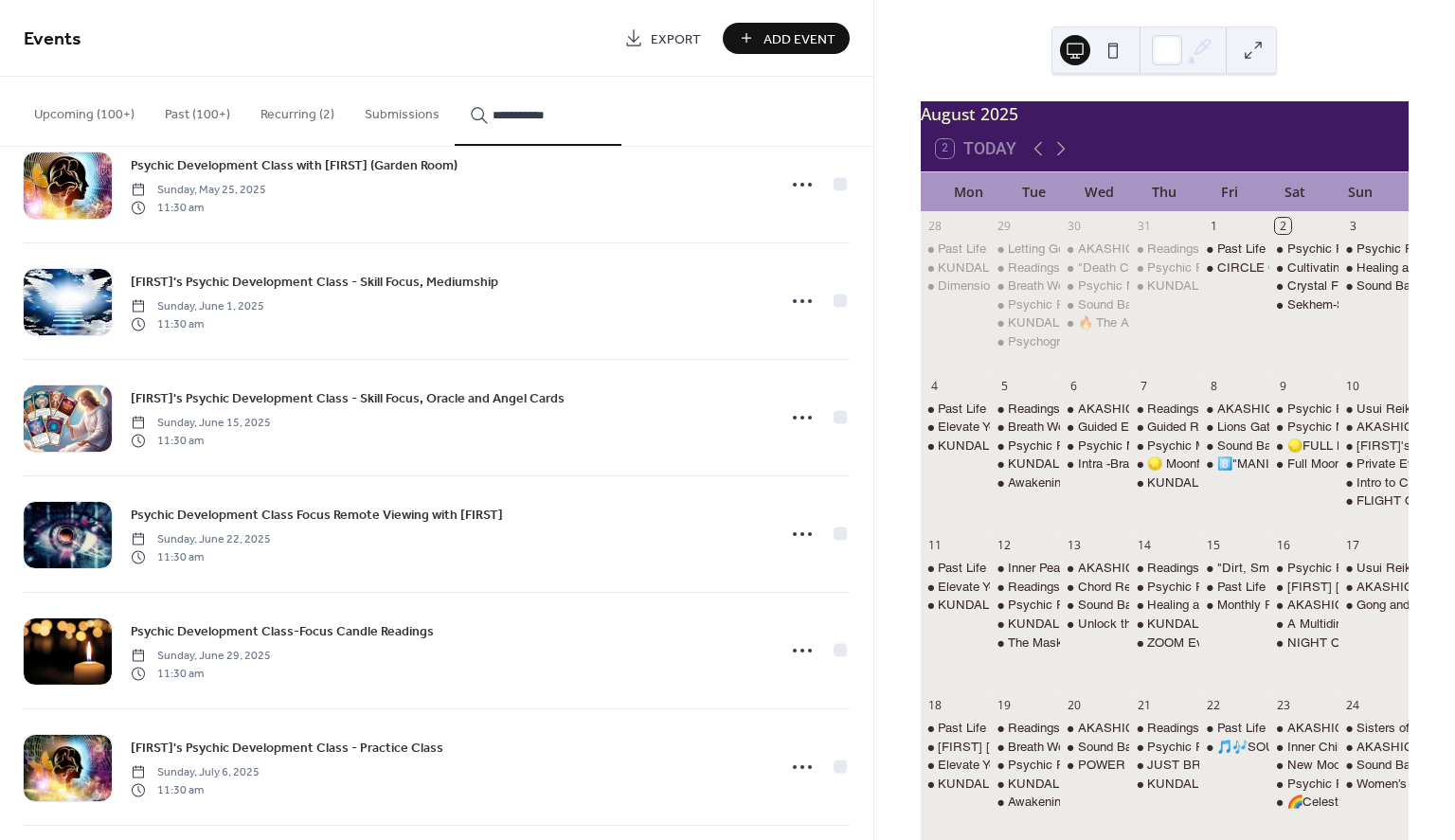 scroll, scrollTop: 4010, scrollLeft: 0, axis: vertical 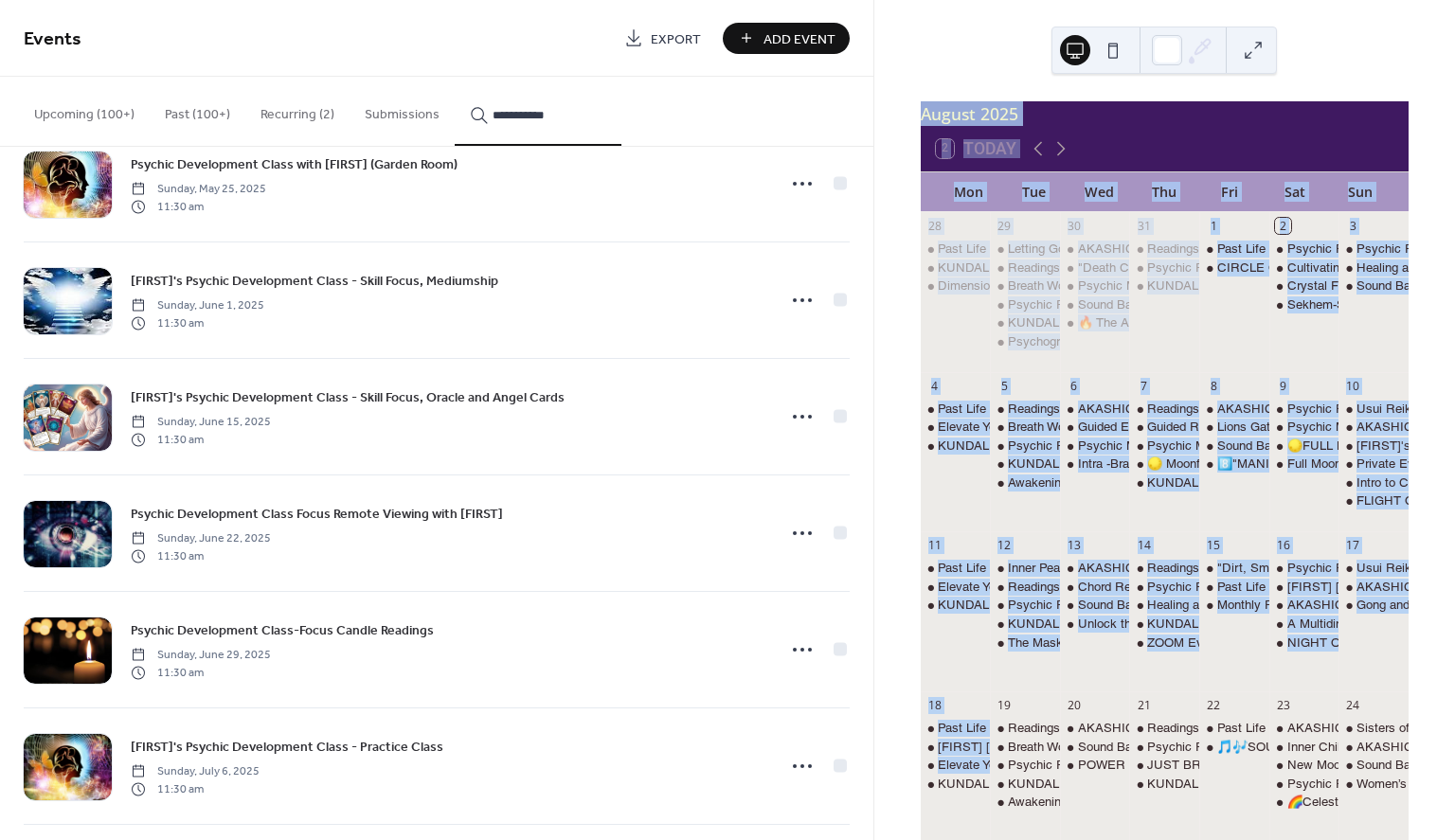 drag, startPoint x: 866, startPoint y: 700, endPoint x: 876, endPoint y: 810, distance: 110.45361 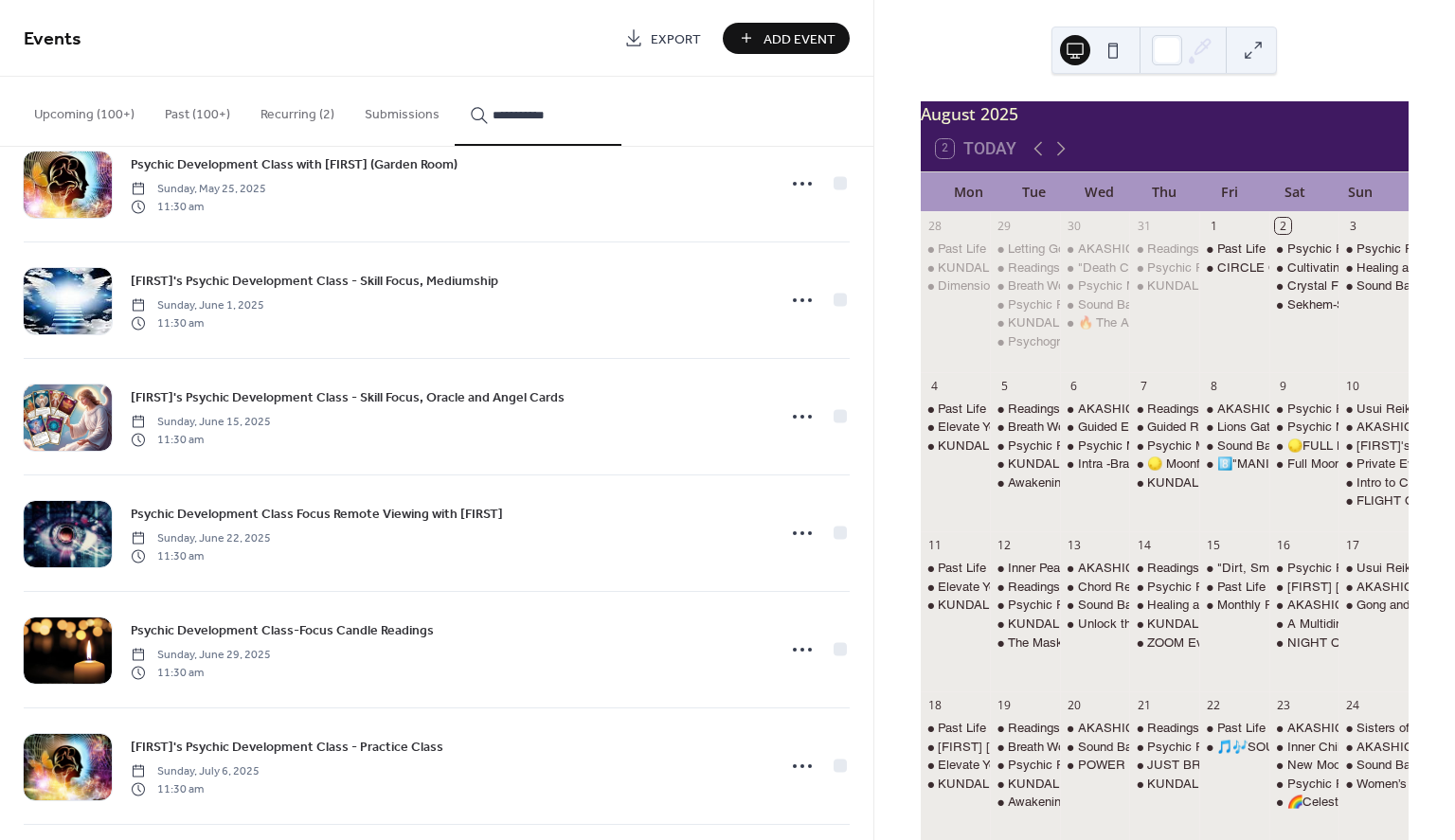 drag, startPoint x: 865, startPoint y: 728, endPoint x: 865, endPoint y: 796, distance: 68 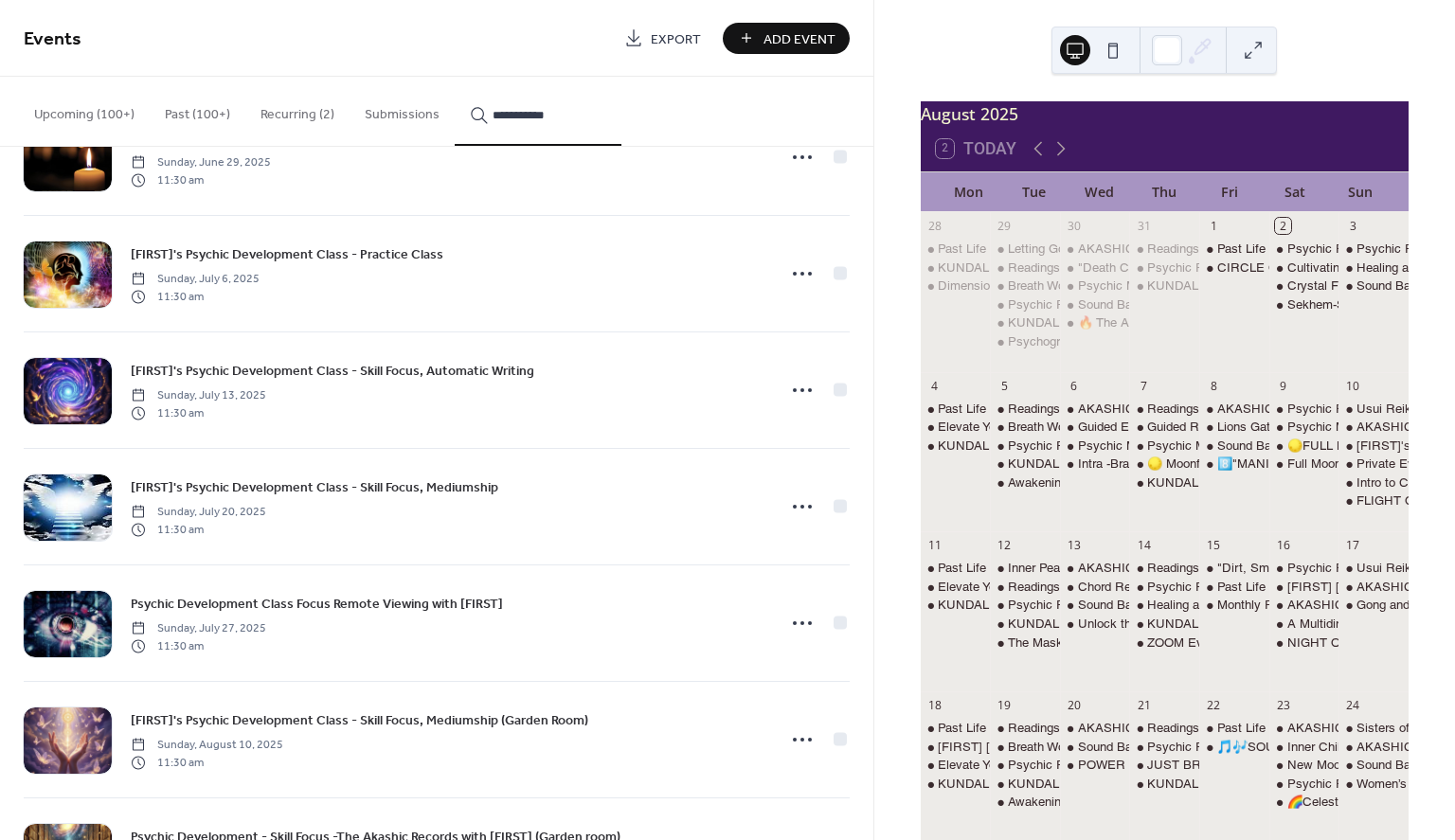 scroll, scrollTop: 4589, scrollLeft: 0, axis: vertical 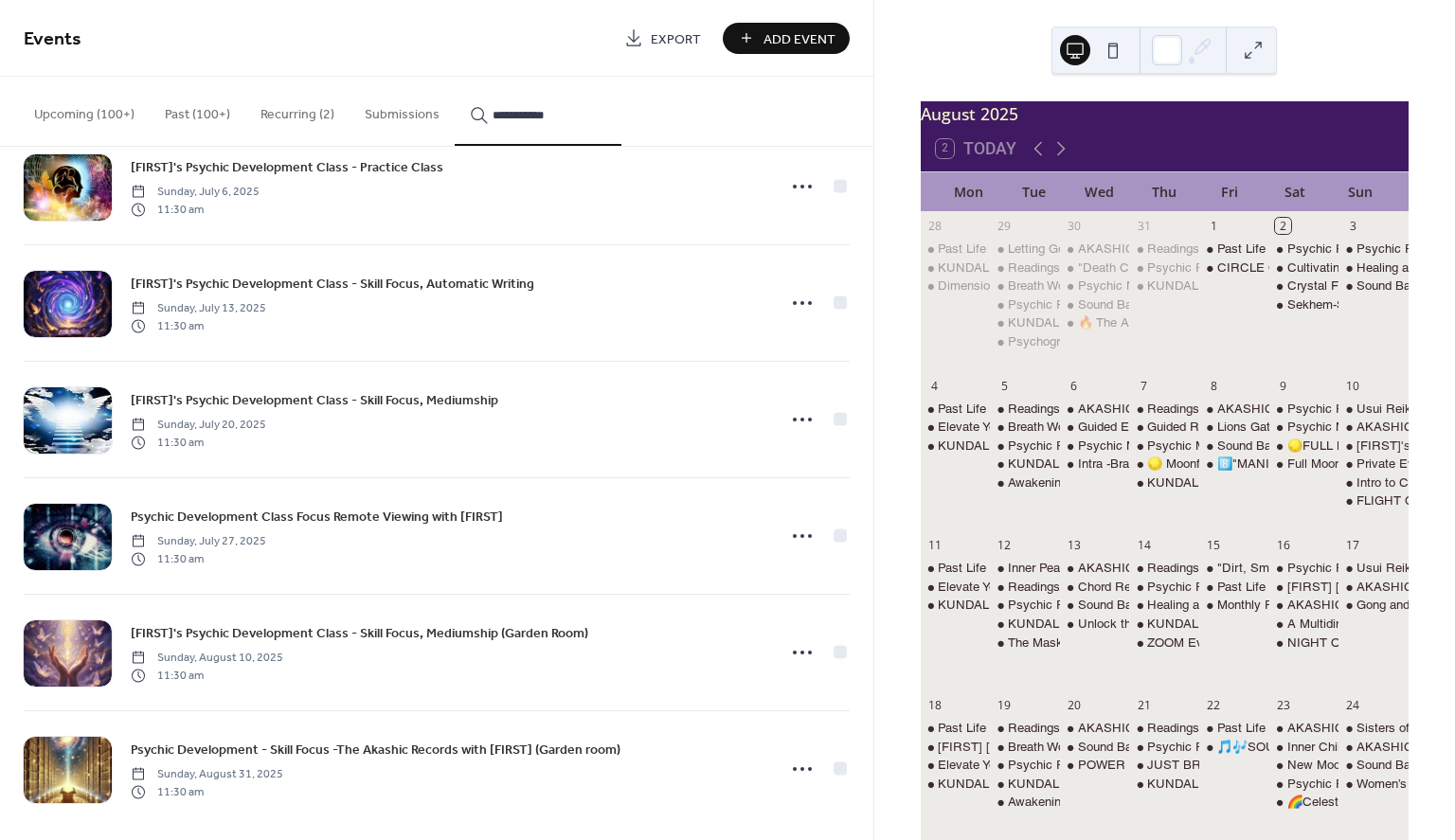 click 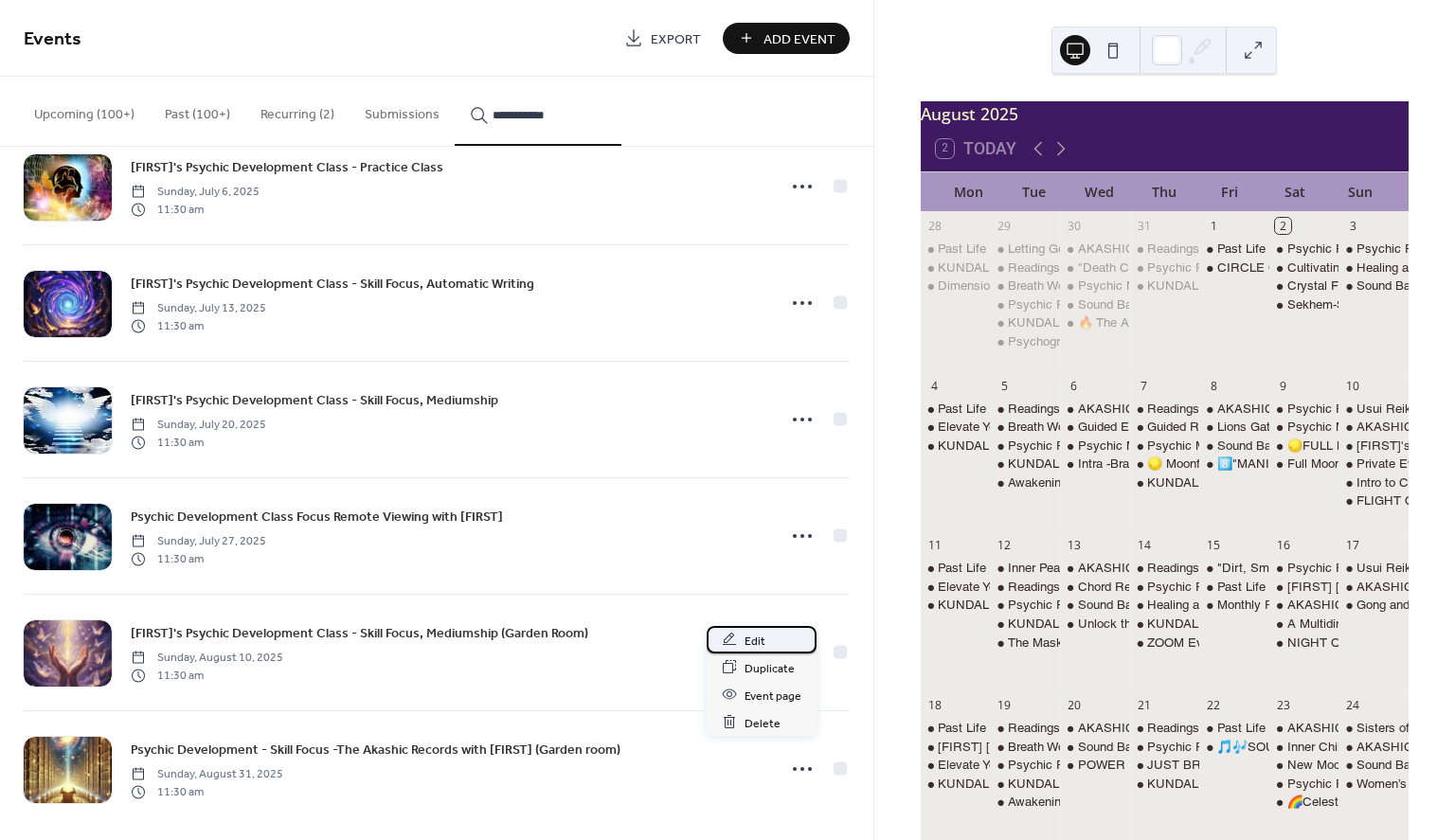 click on "Edit" at bounding box center (755, 640) 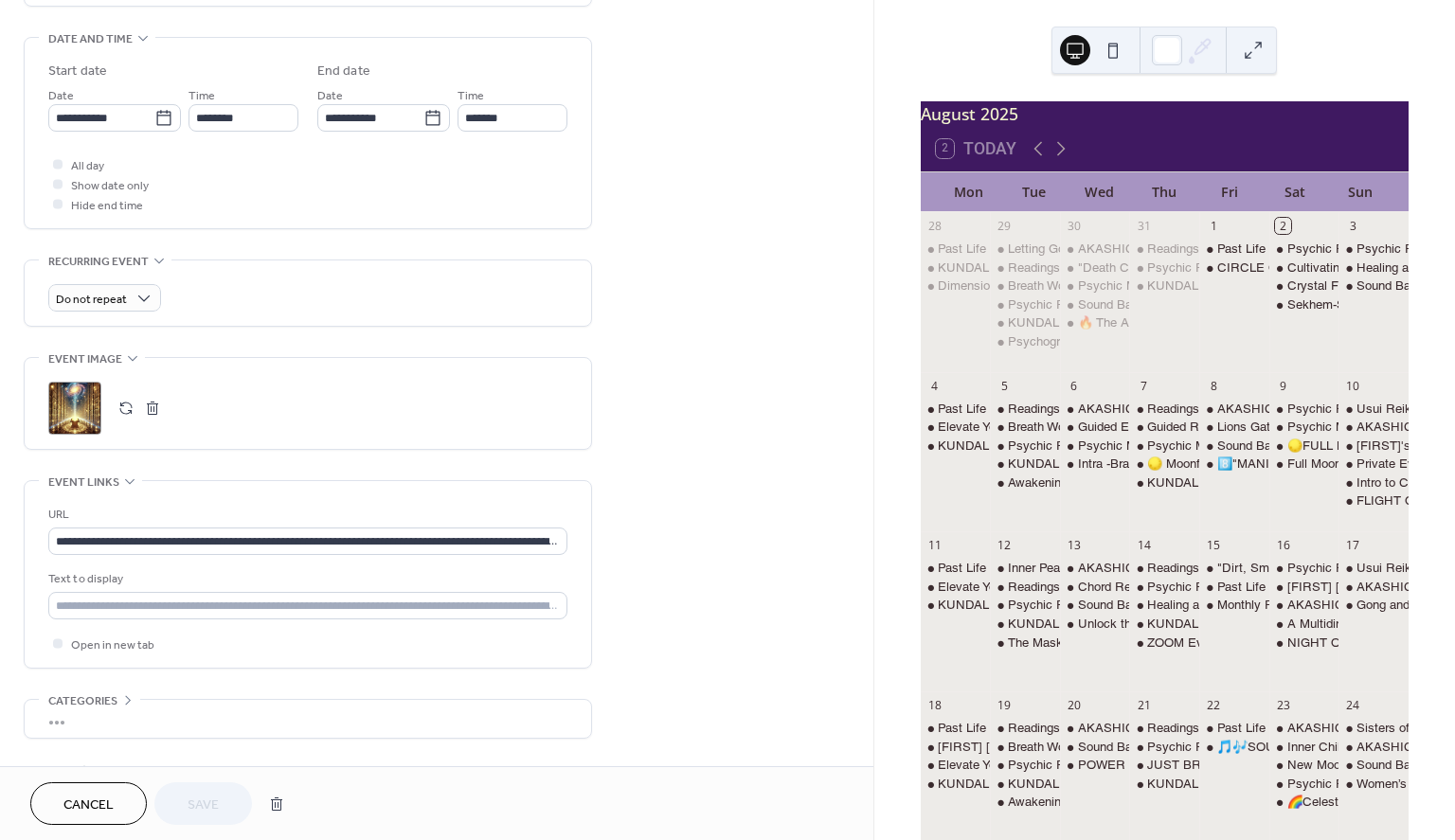 scroll, scrollTop: 635, scrollLeft: 0, axis: vertical 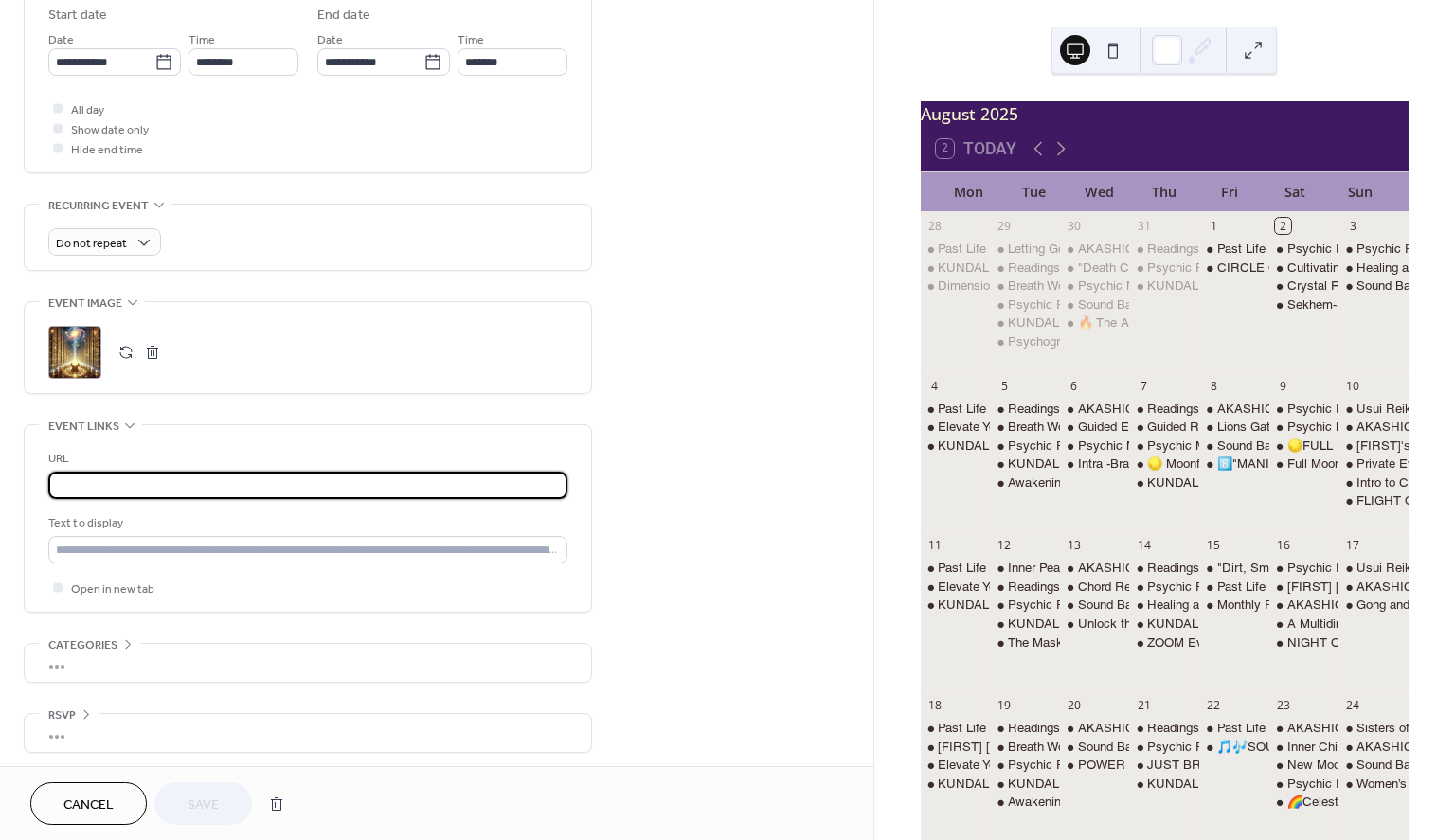 drag, startPoint x: 60, startPoint y: 482, endPoint x: 789, endPoint y: 448, distance: 729.7924 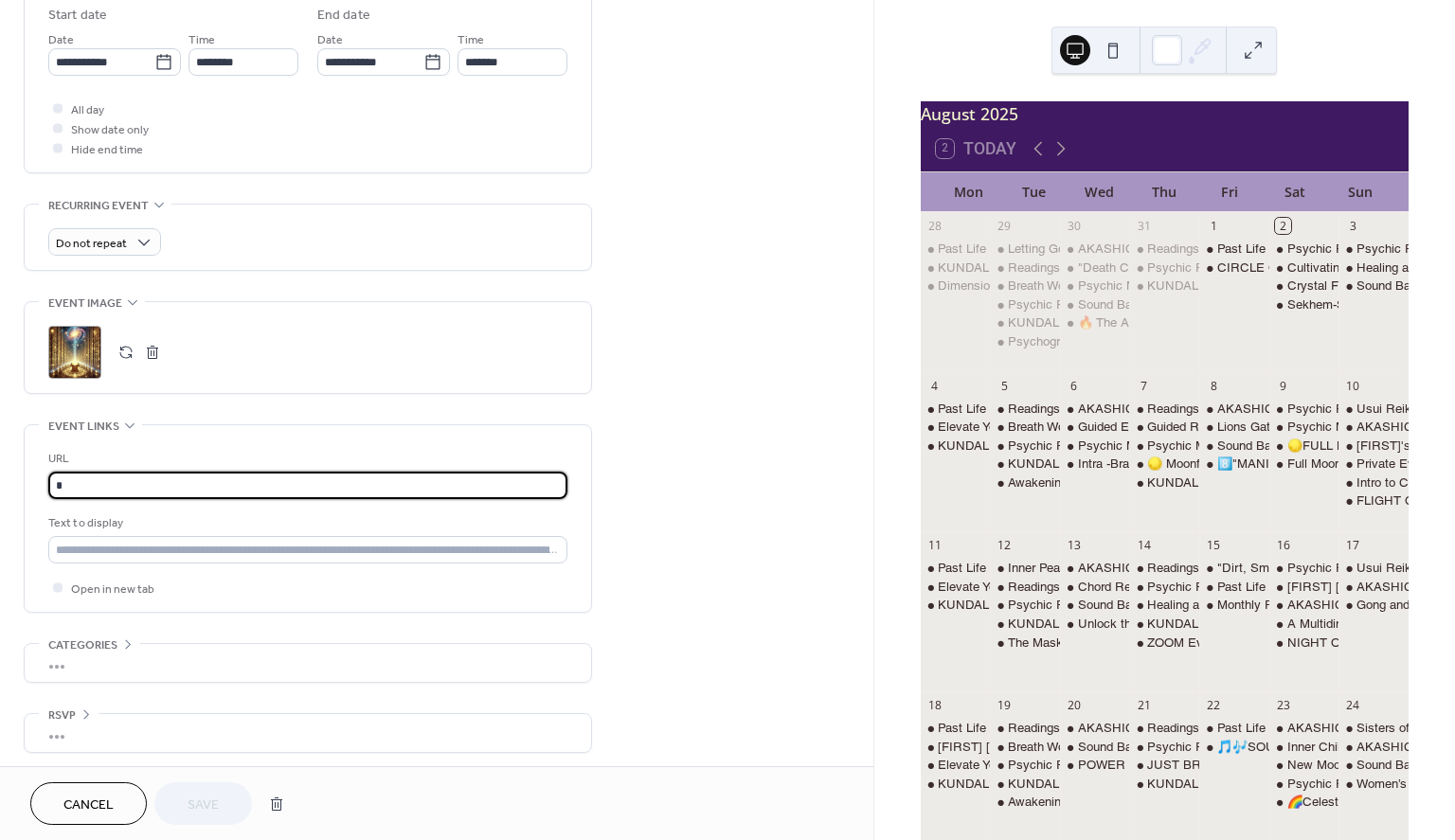 scroll, scrollTop: 0, scrollLeft: 0, axis: both 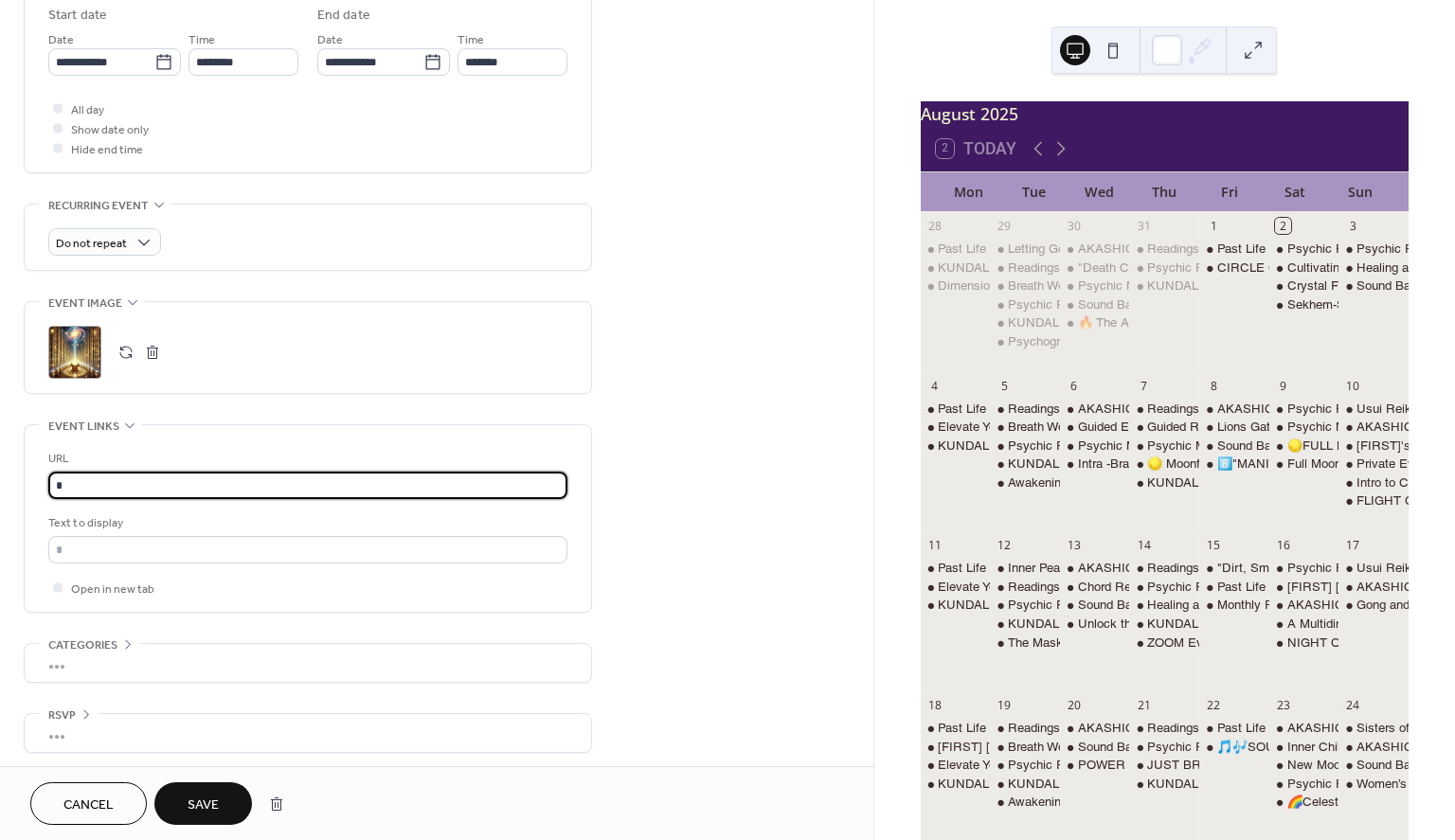 paste on "**********" 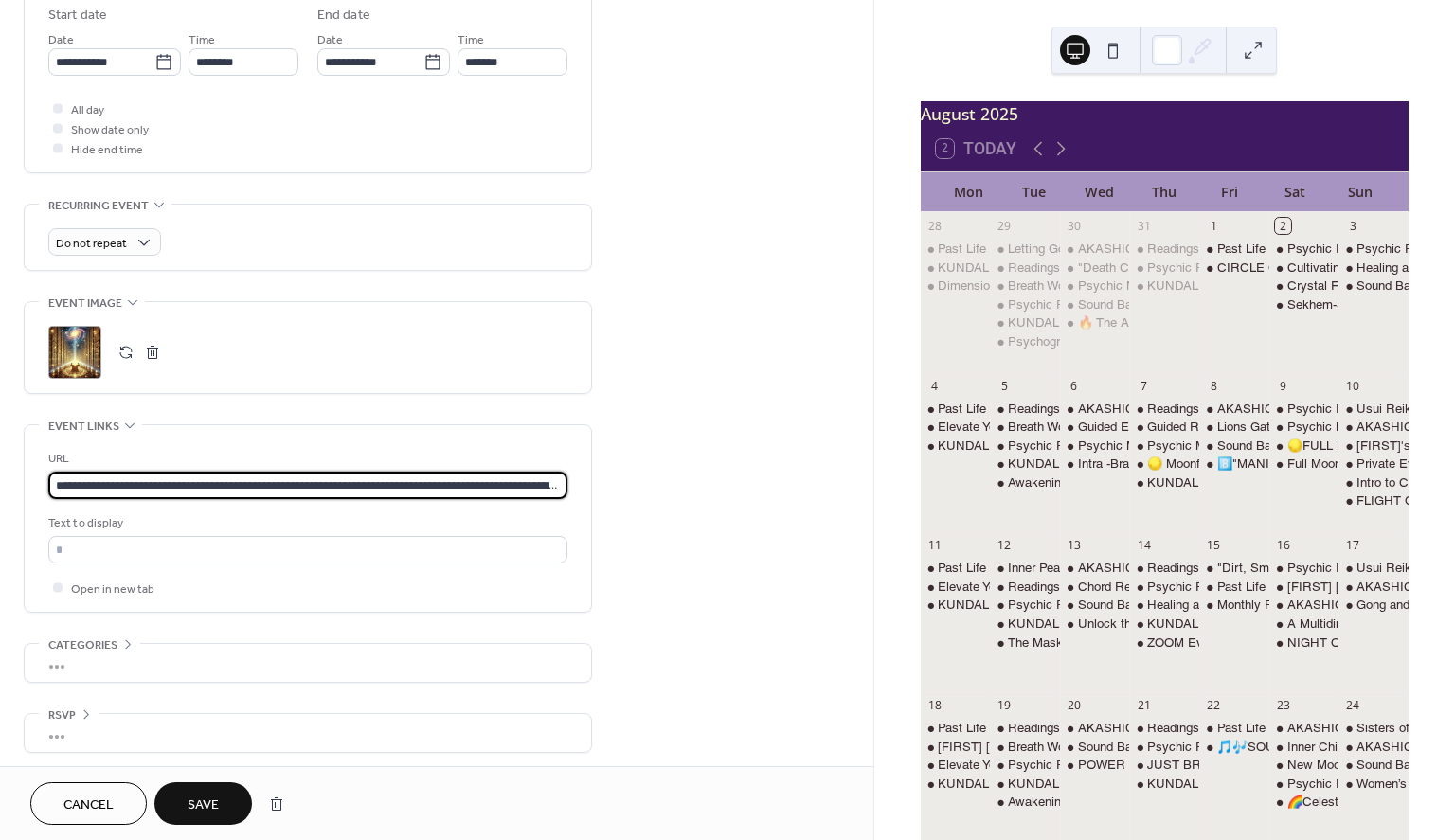 scroll, scrollTop: 0, scrollLeft: 159, axis: horizontal 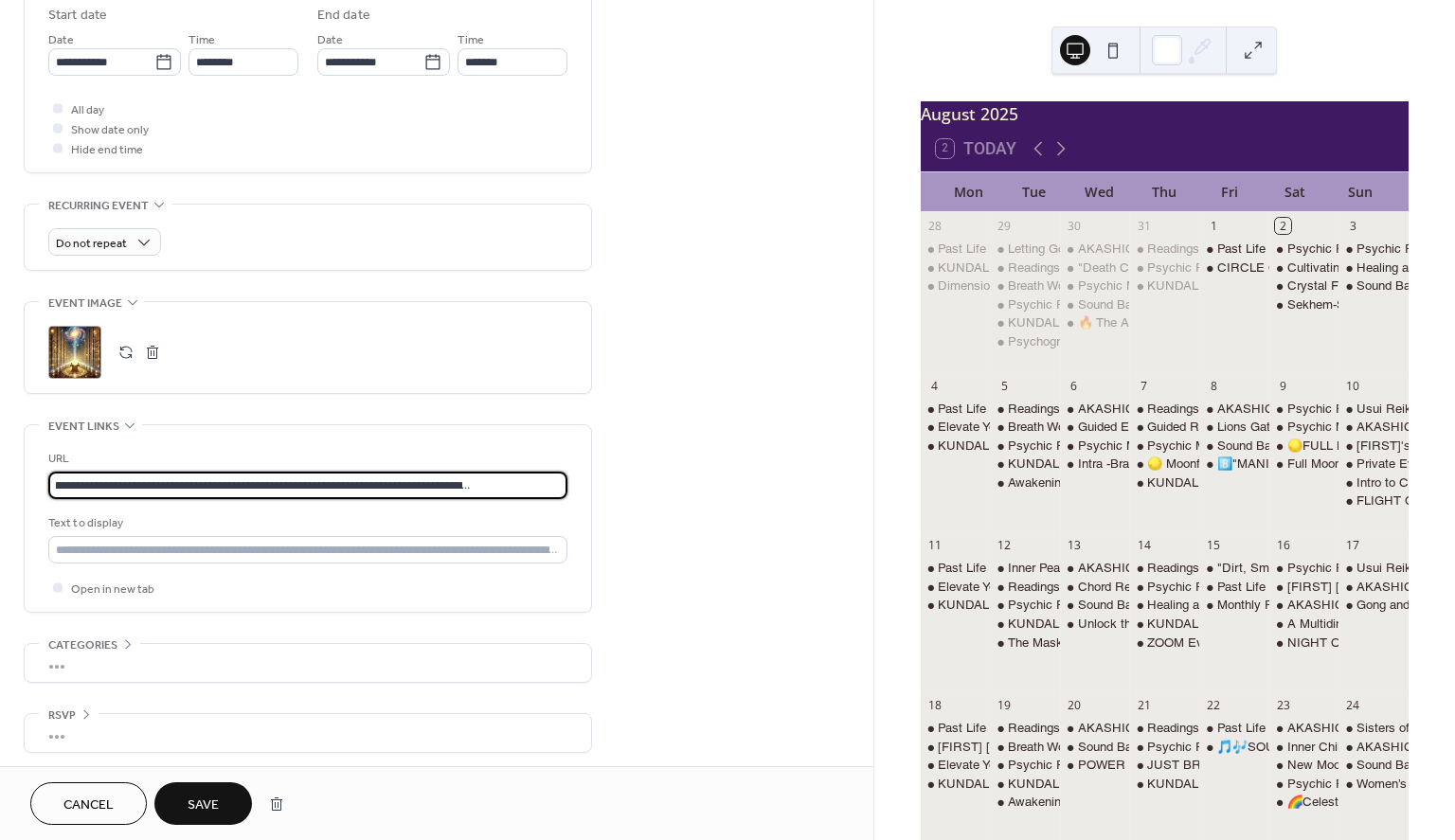 type on "**********" 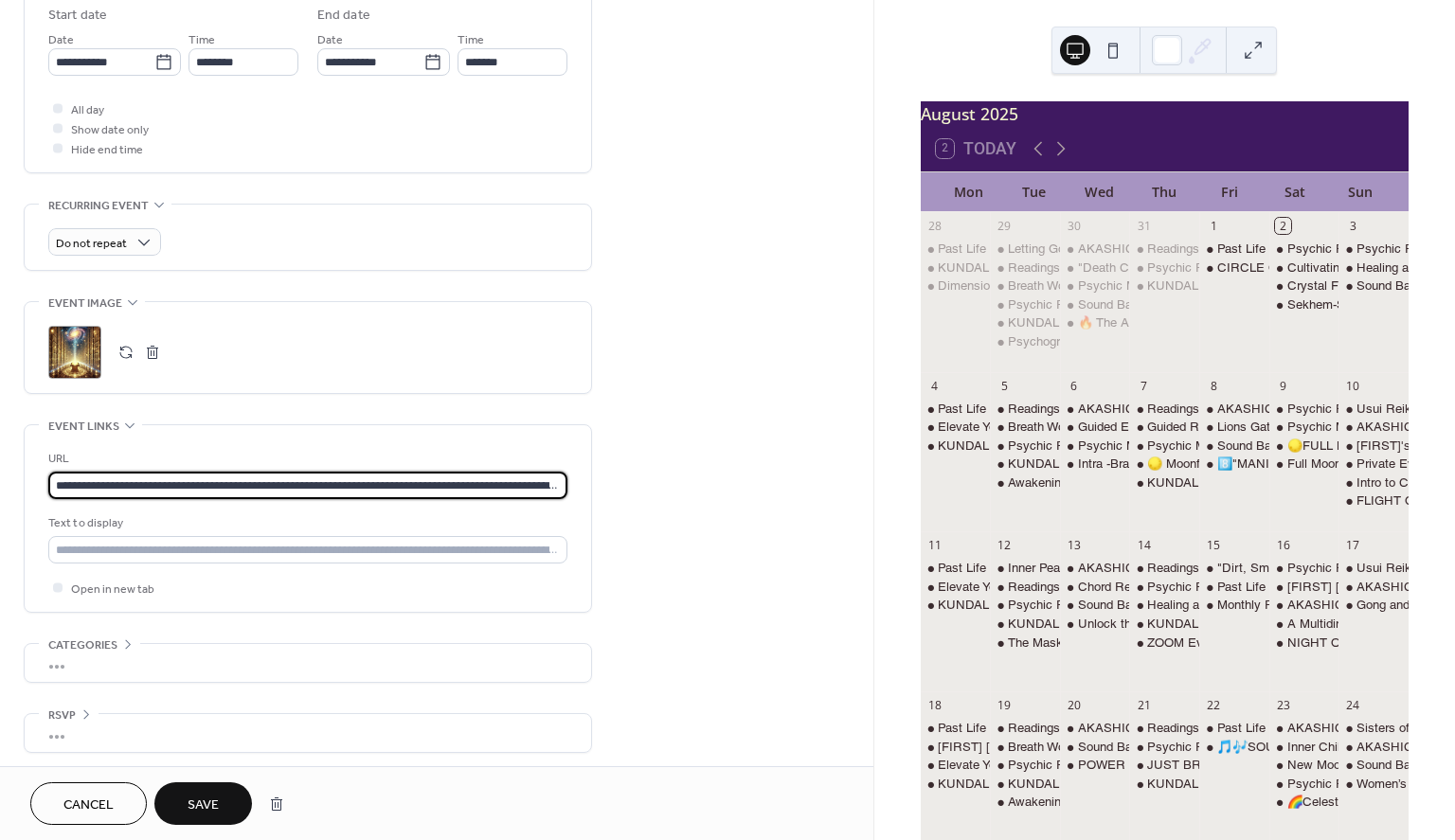 click on "Save" at bounding box center (203, 805) 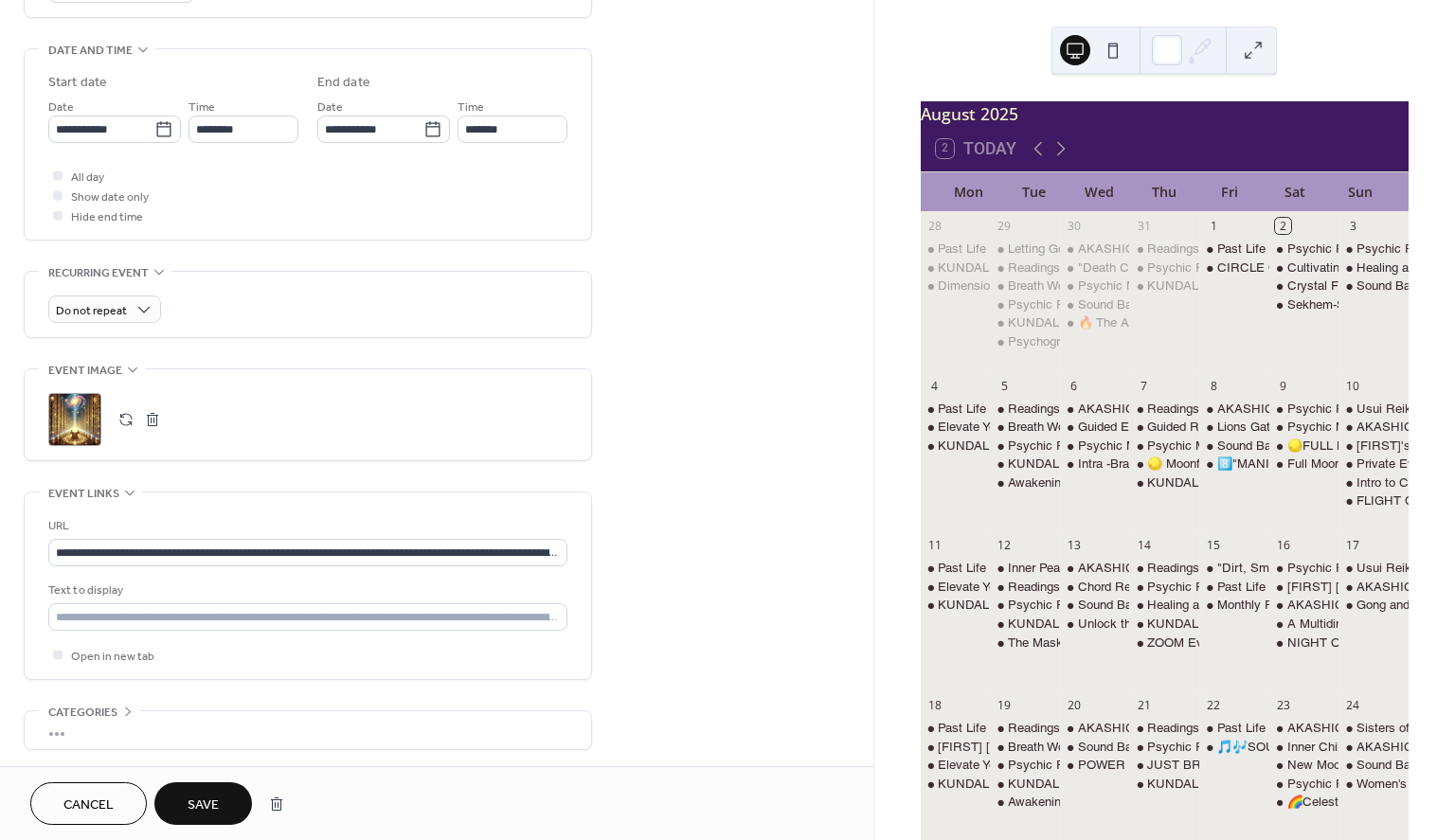 scroll, scrollTop: 702, scrollLeft: 0, axis: vertical 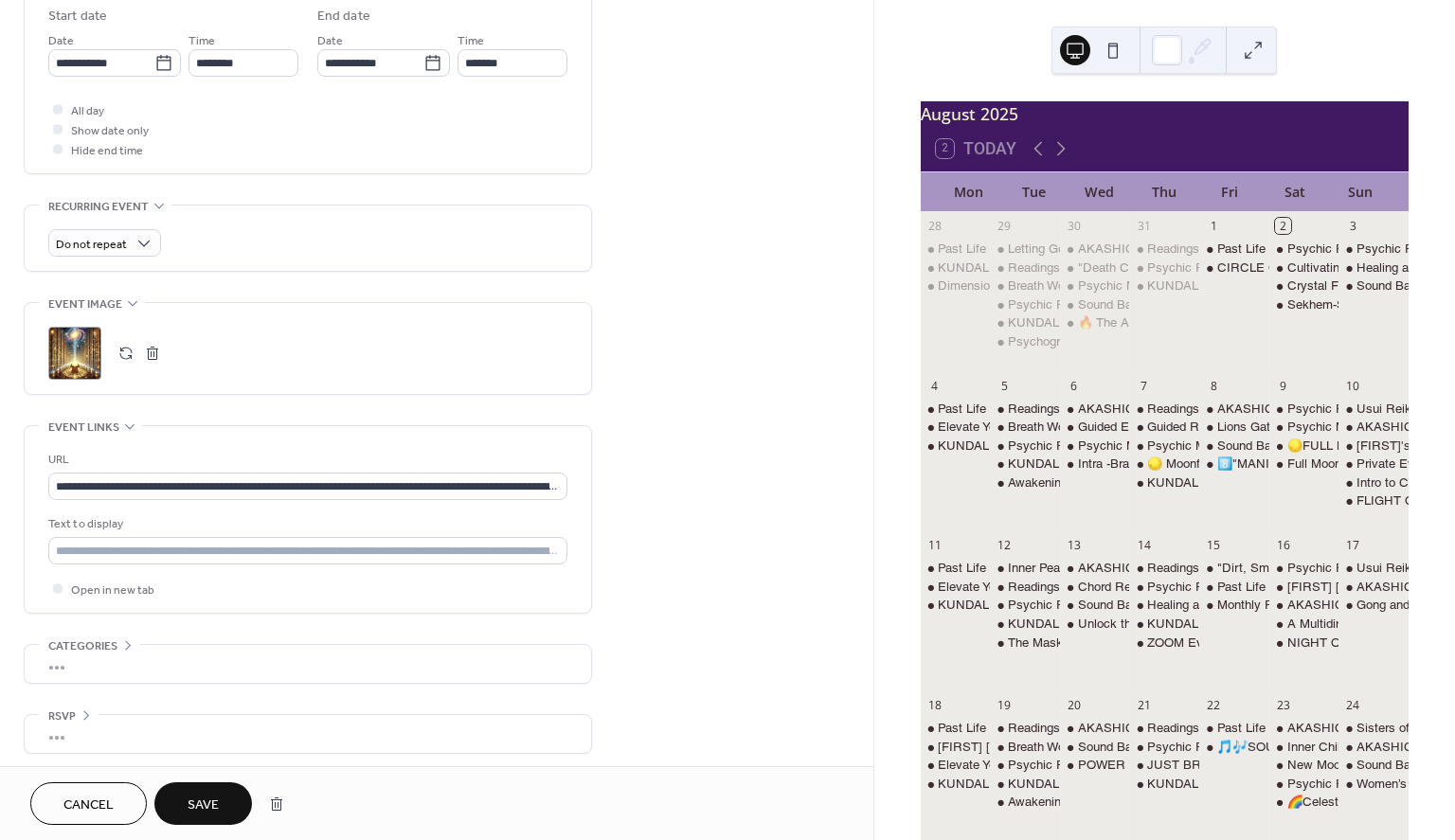 click on "August 2025 2 Today Mon Tue Wed Thu Fri Sat Sun 28 Past Life Charts or Oracle Readings with April Azzolino KUNDALINI YOGA Dimensional Deep Dive with the Council -CHANNELING with Karen 29 Letting Go of Perfectionism Group Repatterning on Zoom Readings with Psychic Medium Ashley Jodra Breath Work & Sound Bath Meditation with Karen Psychic Readings Floor Day with Gayla!! KUNDALINI YOGA Psychography-Automatic Writing: Accessing Portals of Knowledge with Debbie 30 AKASHIC RECORDS READING with Valeri (& Other Psychic Services) "Death Café Las Vegas" Psychic Medium Floor Day with Crista Sound Bath Toning Meditation with Singing Bowls & Channeled Light Language & Song 🔥 The Art of Erotic Hypnosis: Influence, Energy, and Intimate Power with Matthew Boyd, C.Ht 31 Readings with Psychic Medium Ashley Jodra Psychic Readings Floor Day with Gayla!! KUNDALINI YOGA 1 Past Life Charts or Oracle Readings with April Azzolino CIRCLE OF SOUND 2 Psychic Readings Floor Day with Gayla!! Crystal Floral Sound Bath w/ Elowynn 3 4 5" at bounding box center (1164, 420) 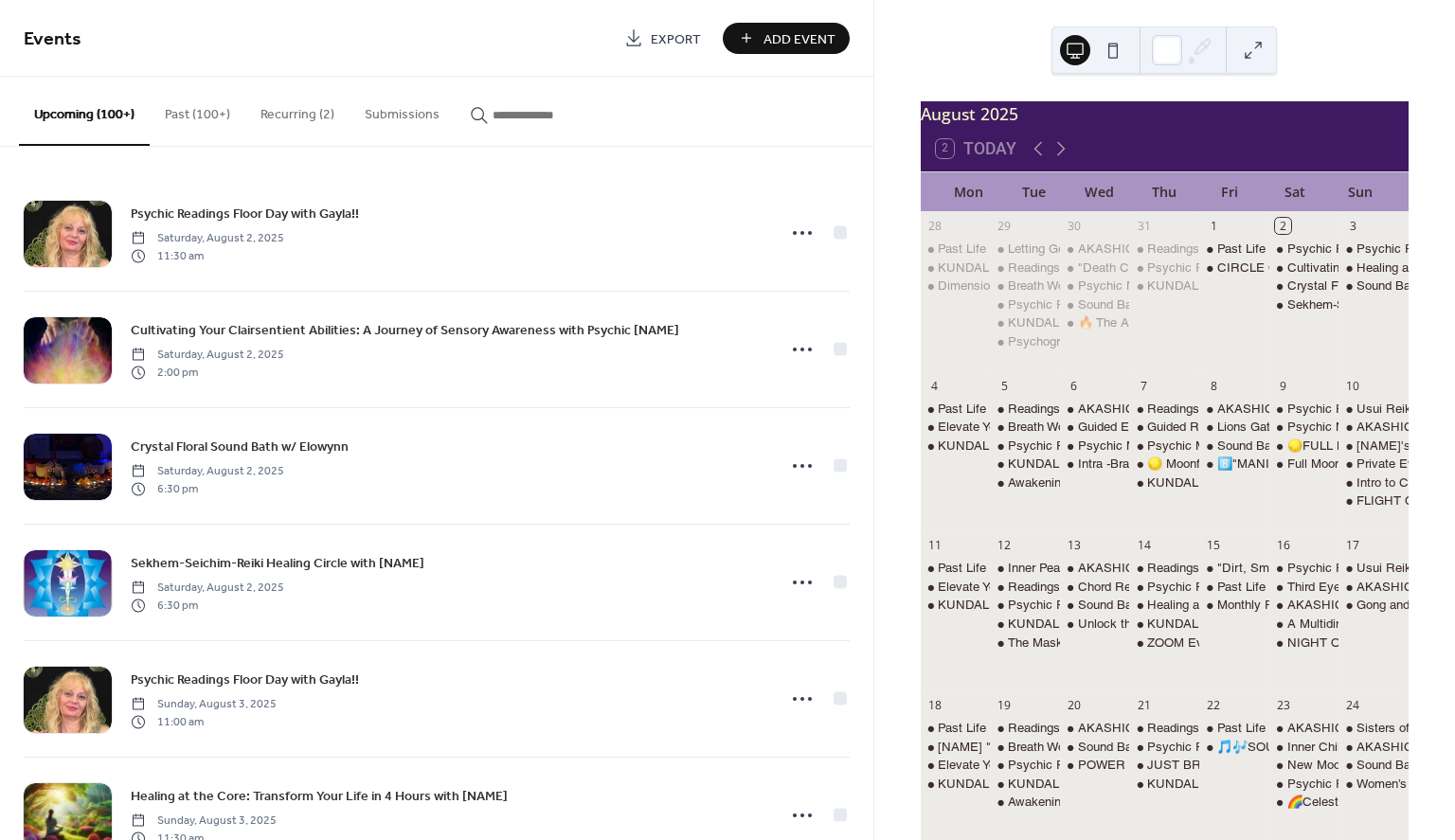 scroll, scrollTop: 0, scrollLeft: 0, axis: both 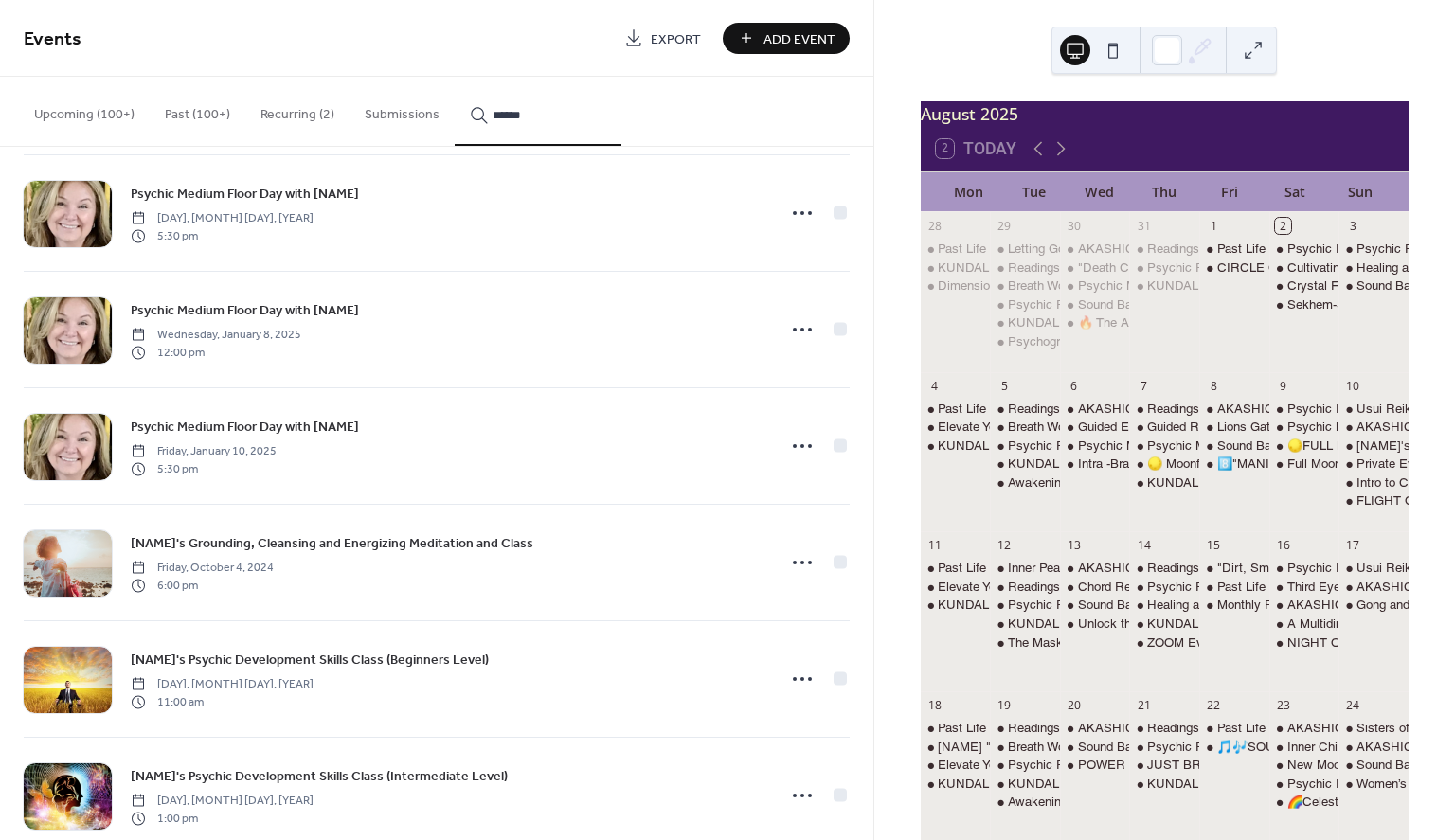 type on "******" 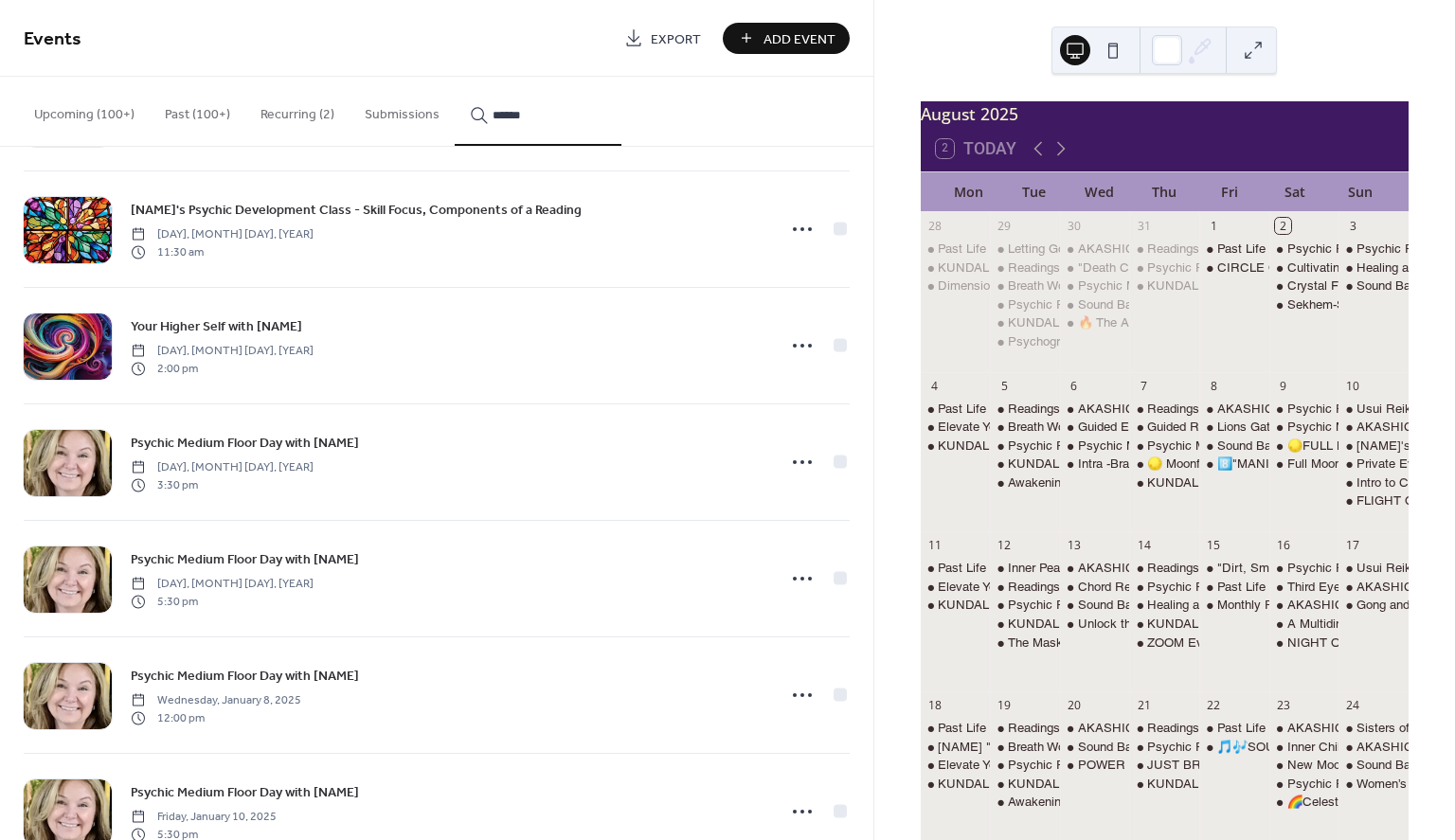 scroll, scrollTop: 9818, scrollLeft: 0, axis: vertical 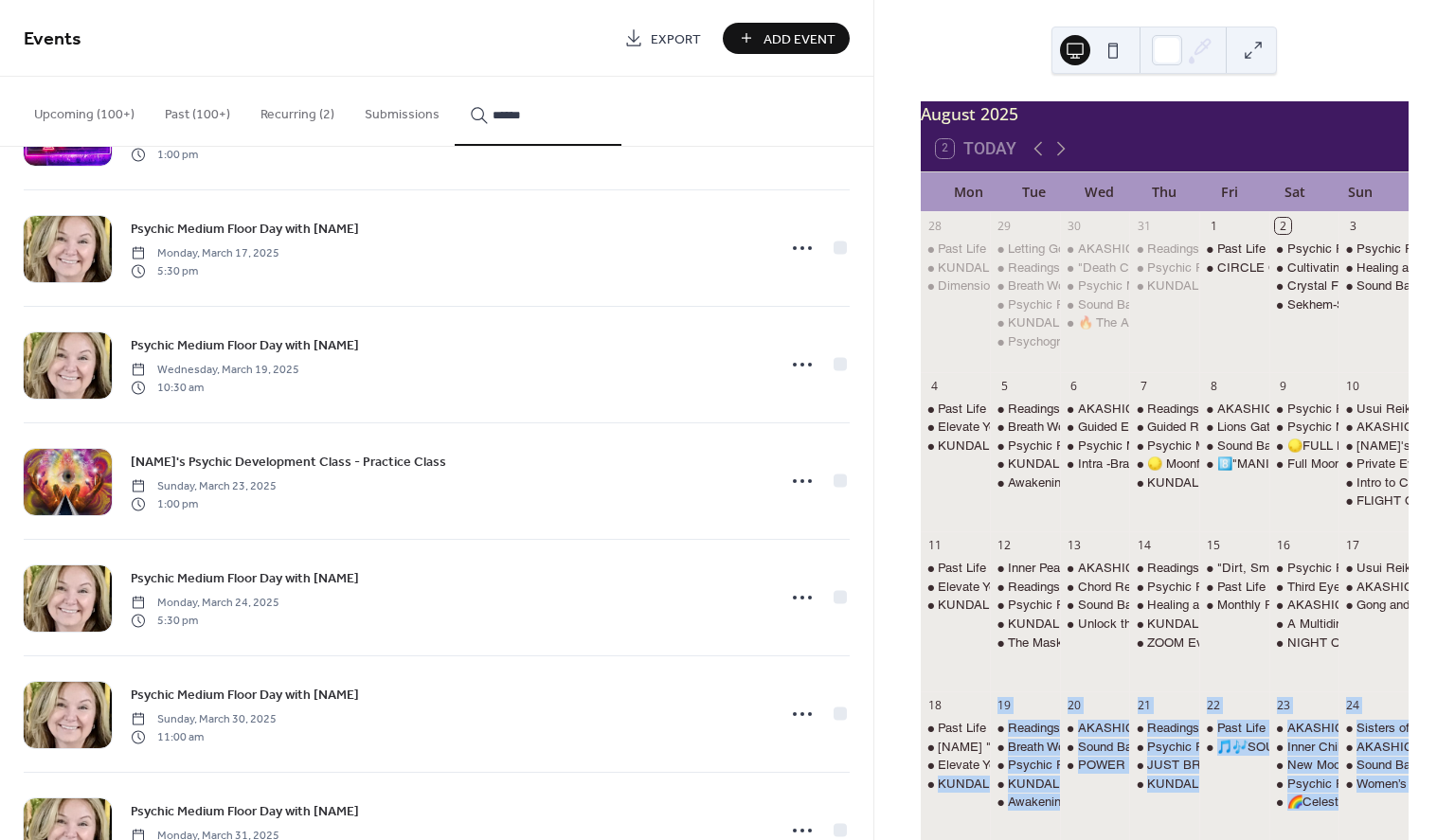 drag, startPoint x: 876, startPoint y: 806, endPoint x: 877, endPoint y: 863, distance: 57.00877 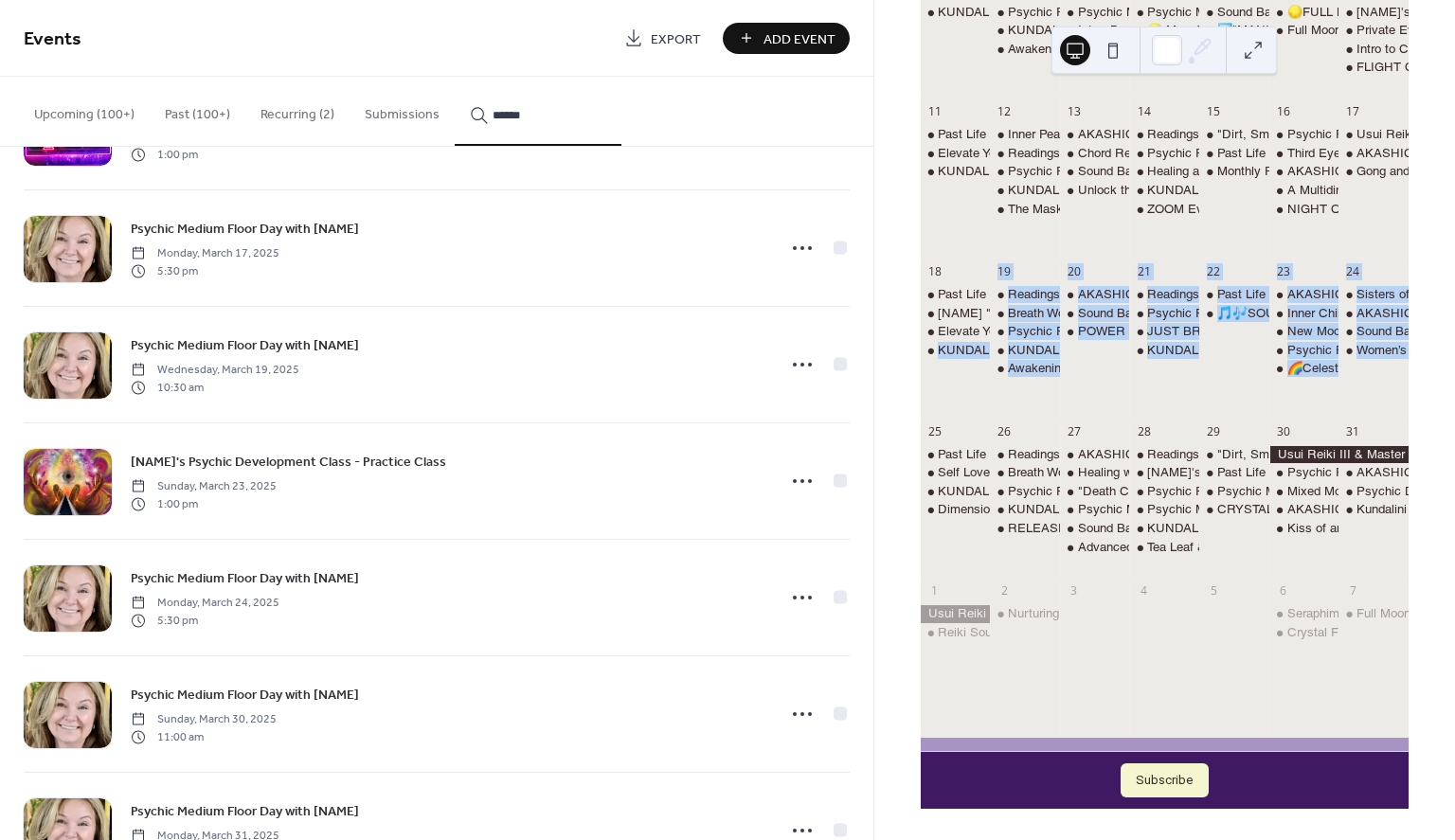 scroll, scrollTop: 438, scrollLeft: 0, axis: vertical 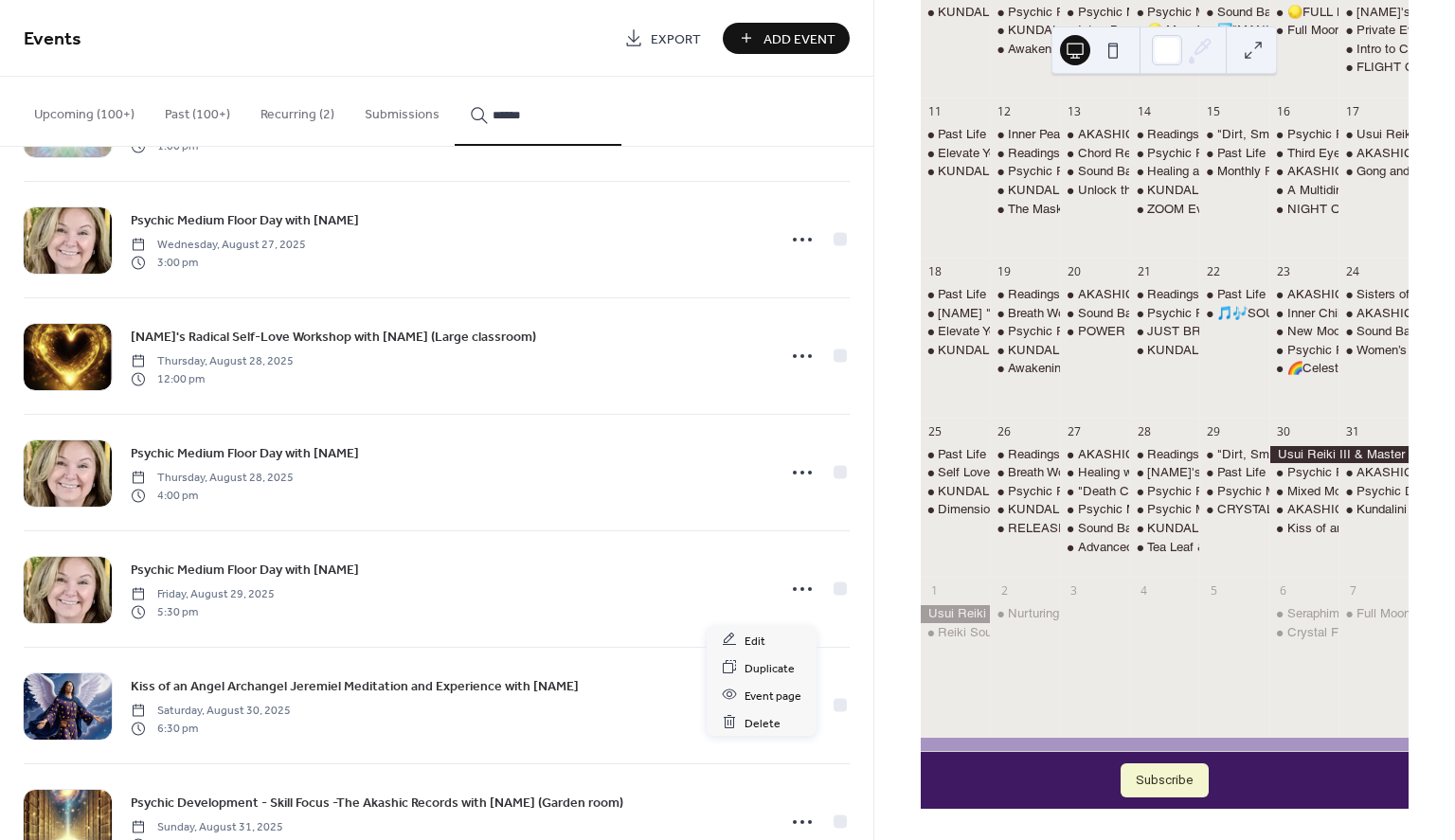 click 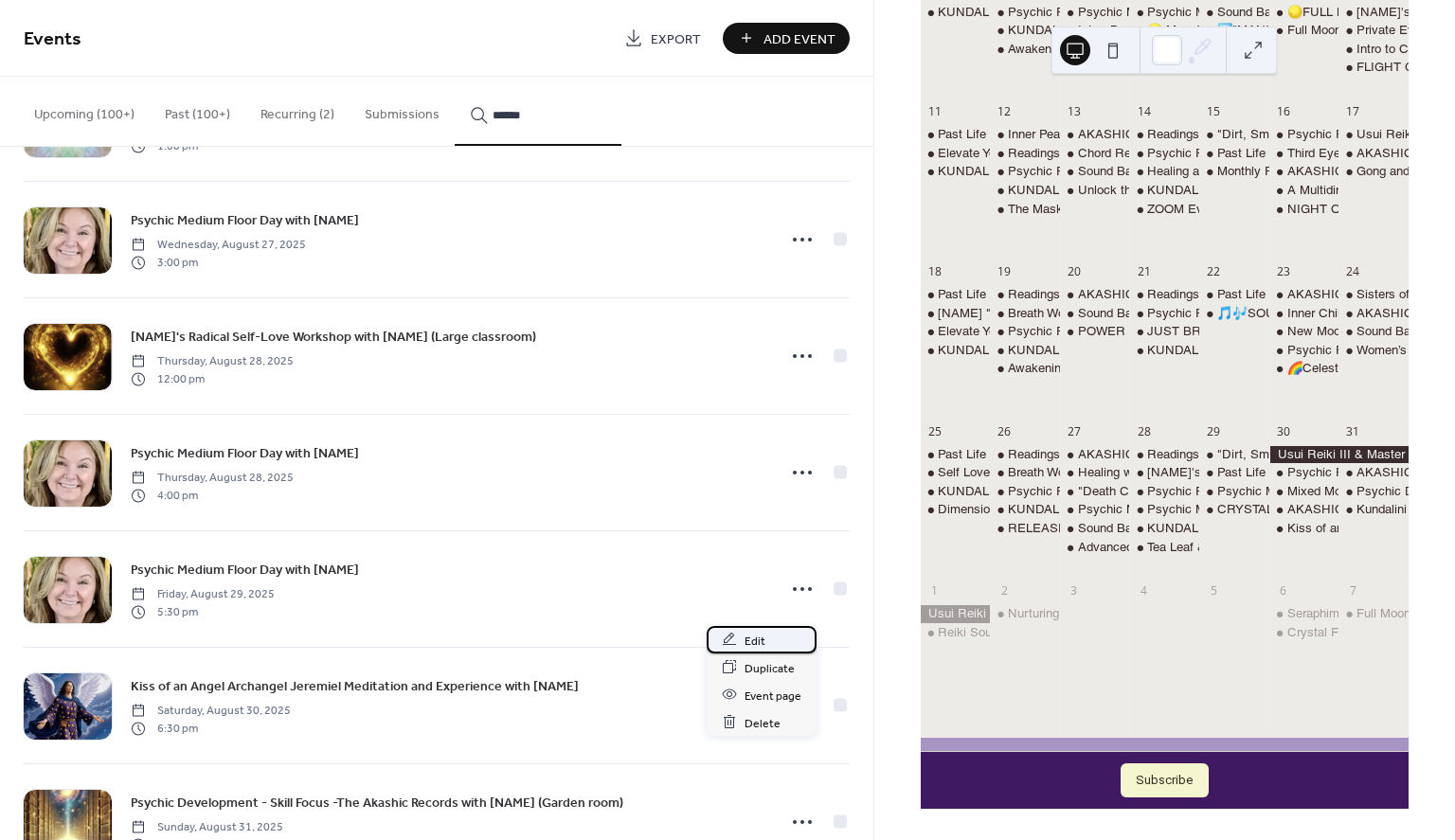 click on "Edit" at bounding box center (755, 640) 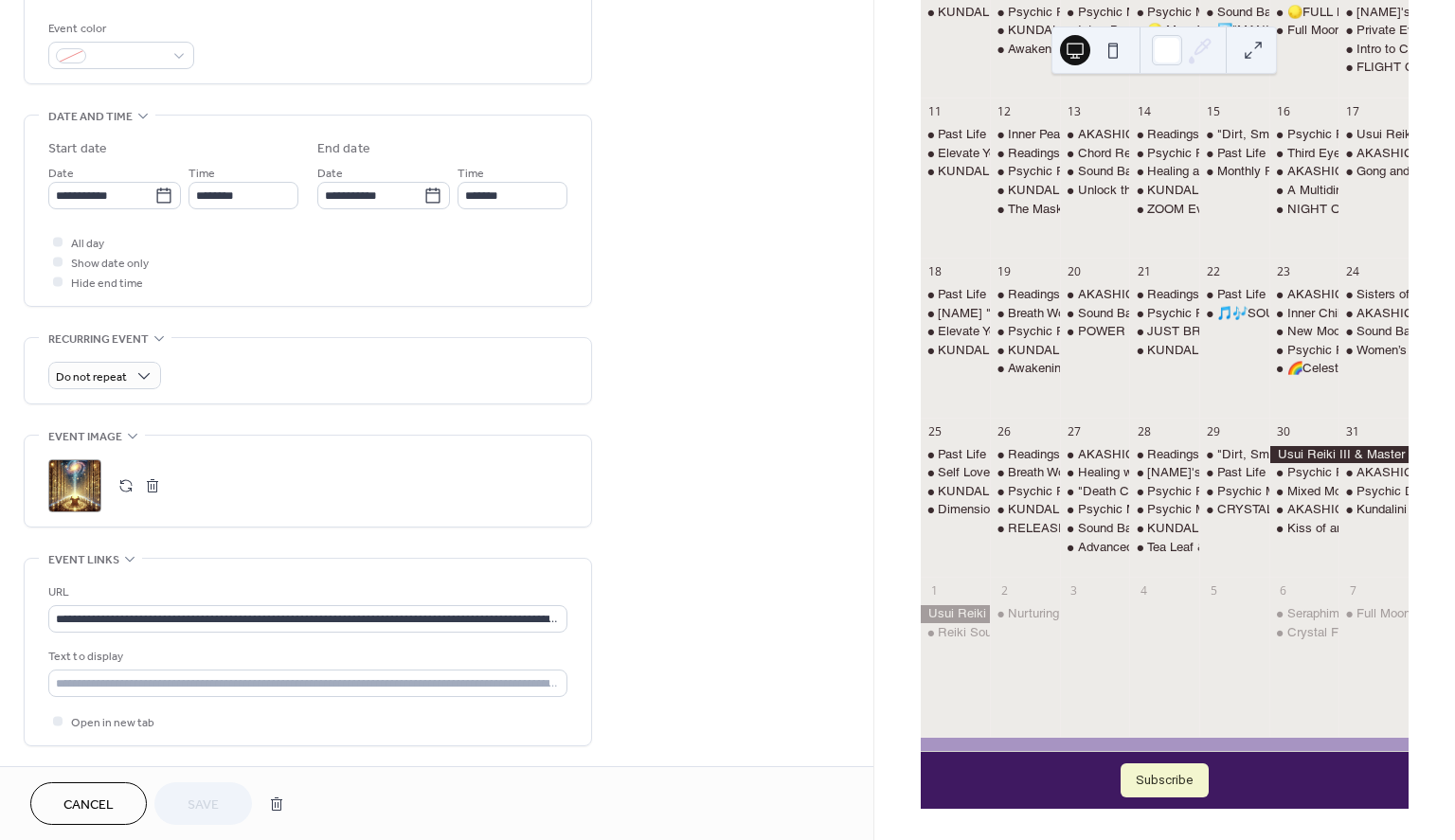 scroll, scrollTop: 509, scrollLeft: 0, axis: vertical 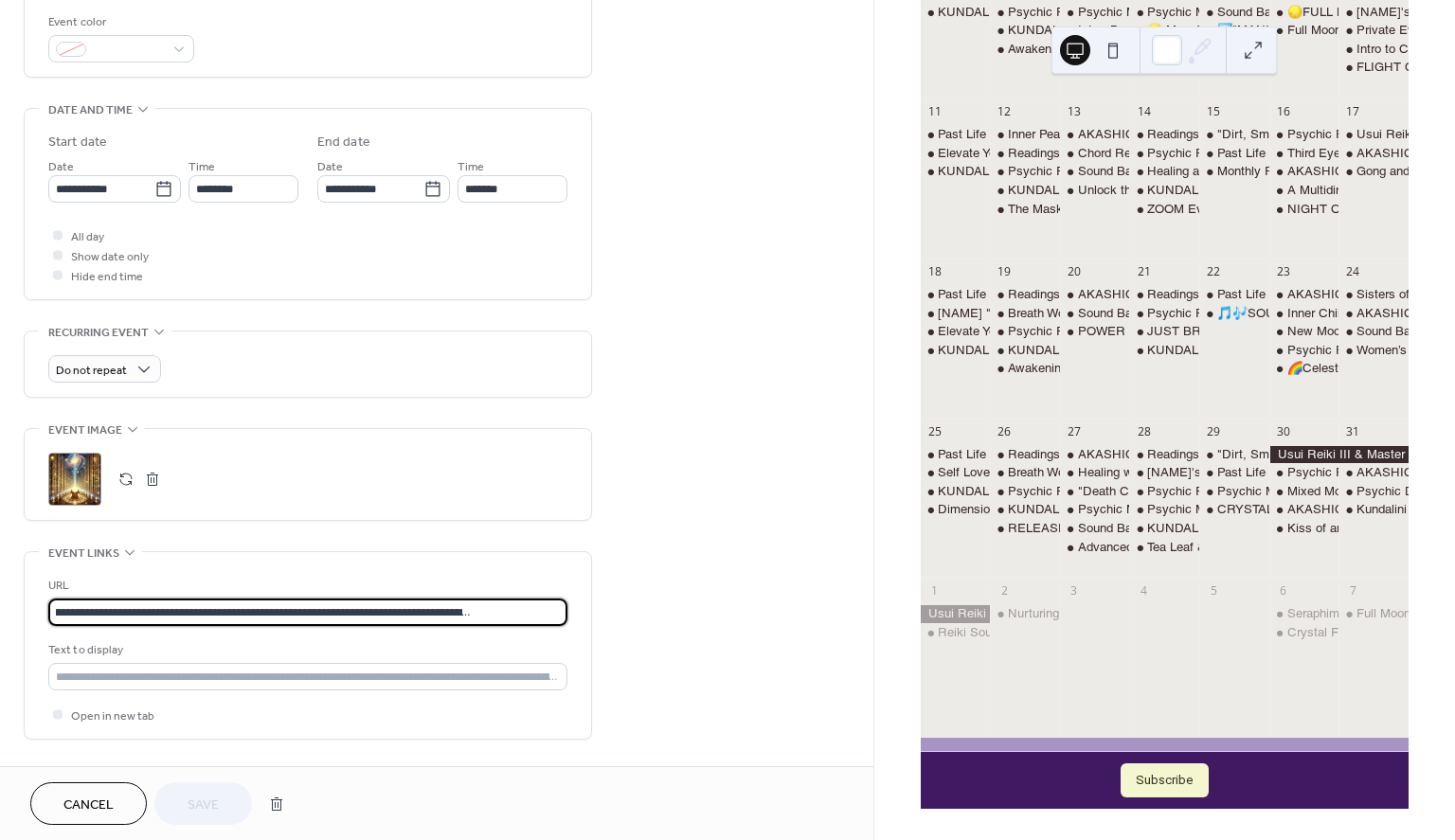 drag, startPoint x: 54, startPoint y: 606, endPoint x: 665, endPoint y: 588, distance: 611.2651 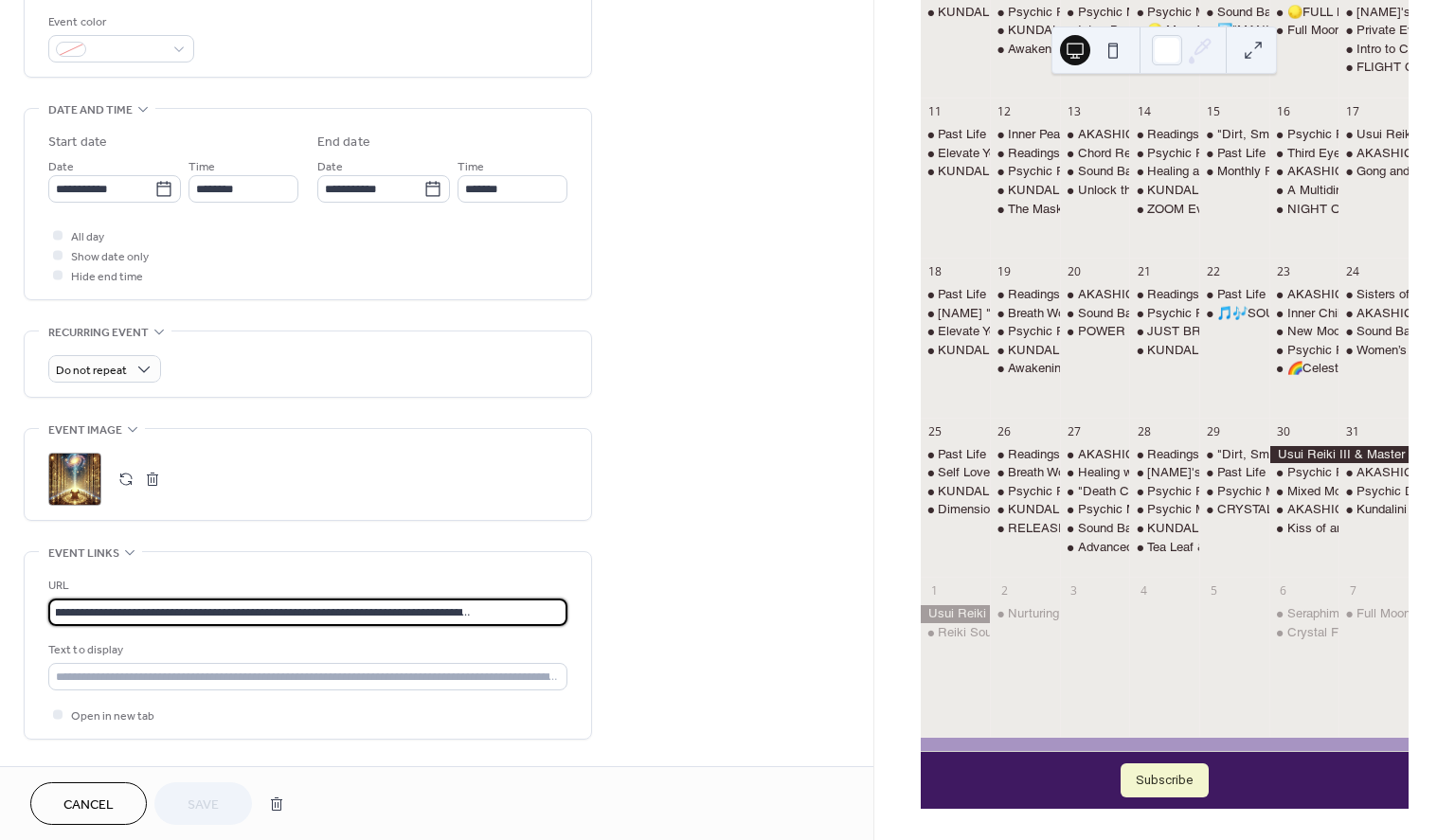 click on "**********" at bounding box center [437, 247] 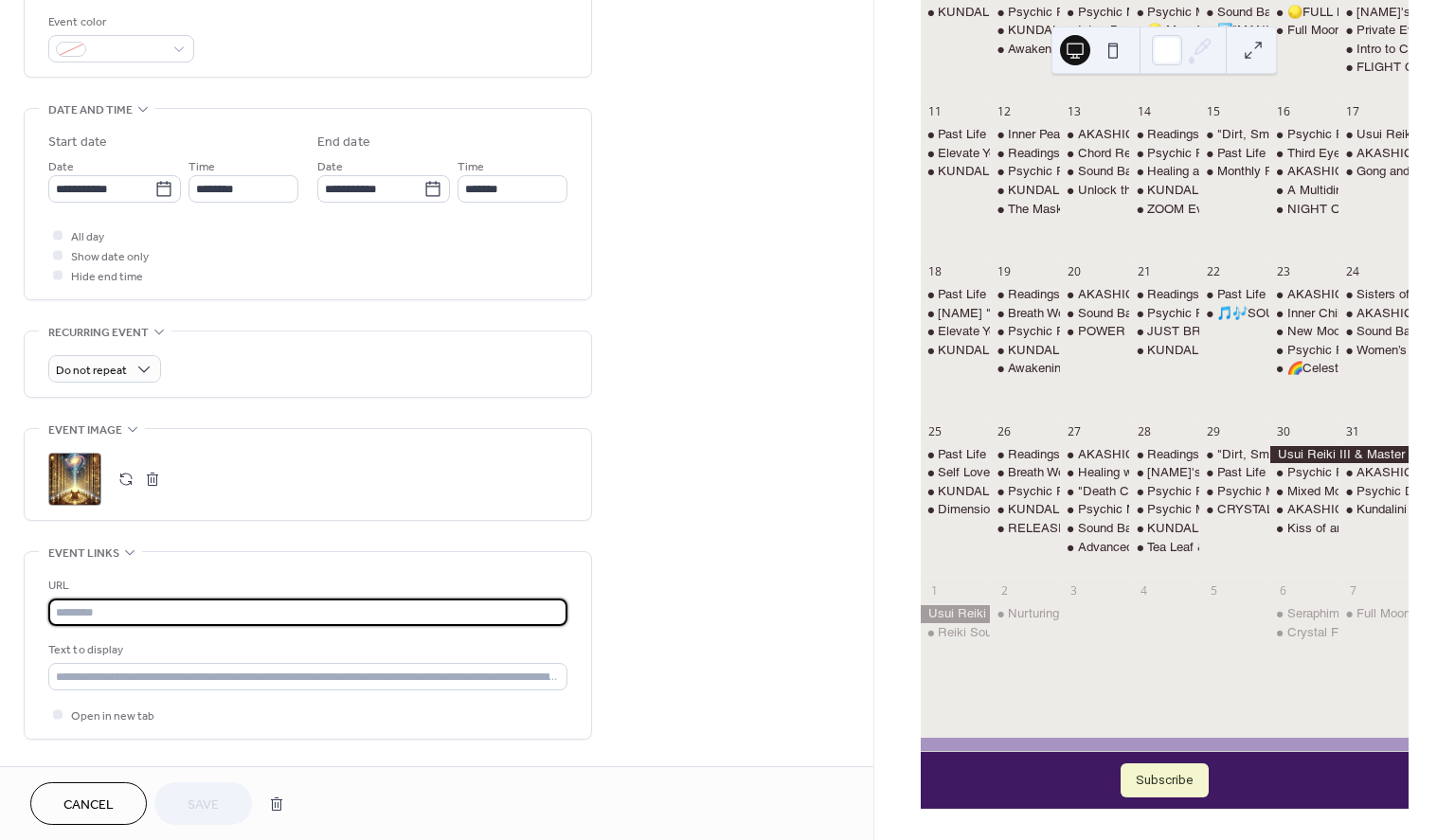 scroll, scrollTop: 0, scrollLeft: 0, axis: both 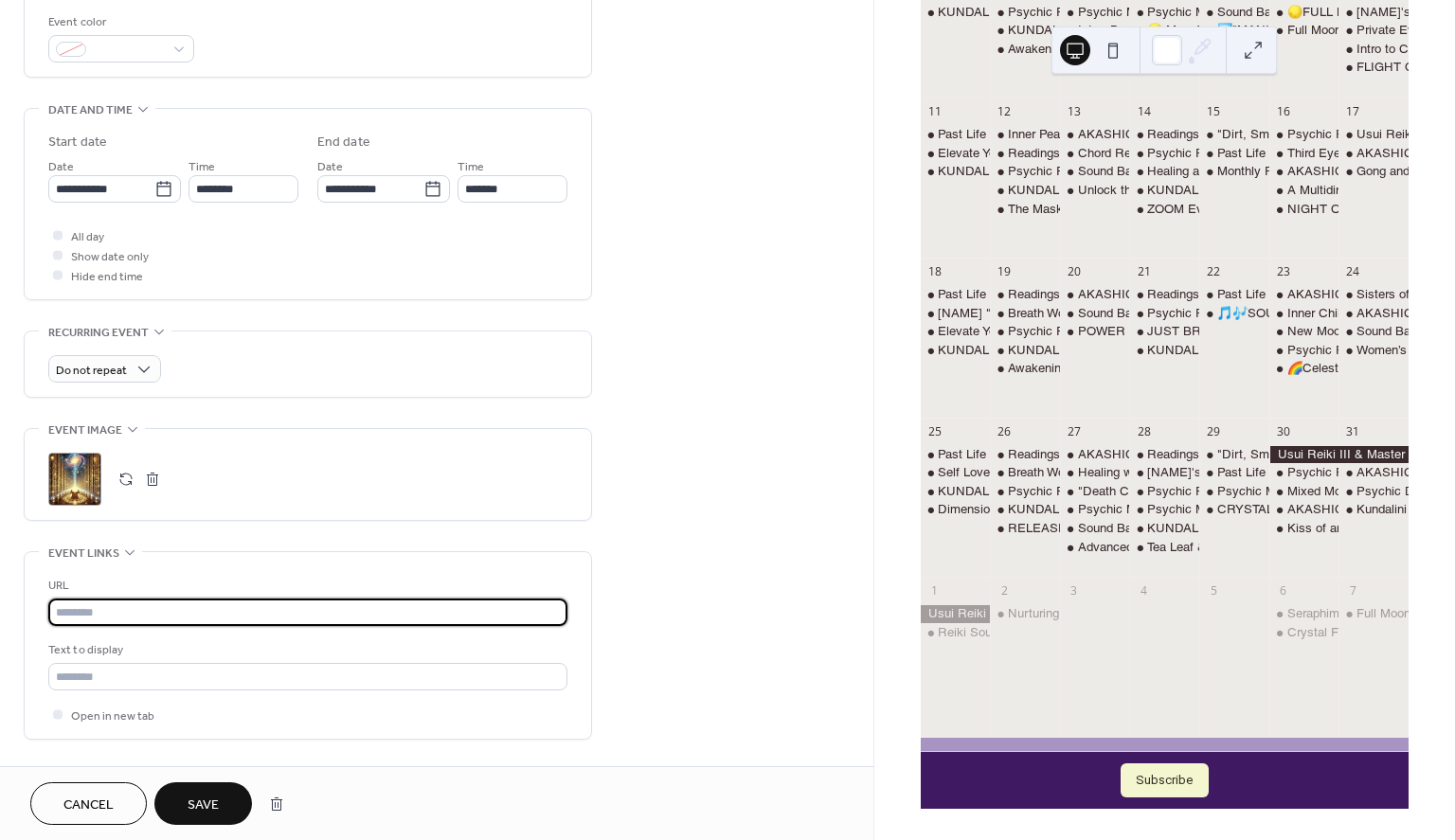 paste on "**********" 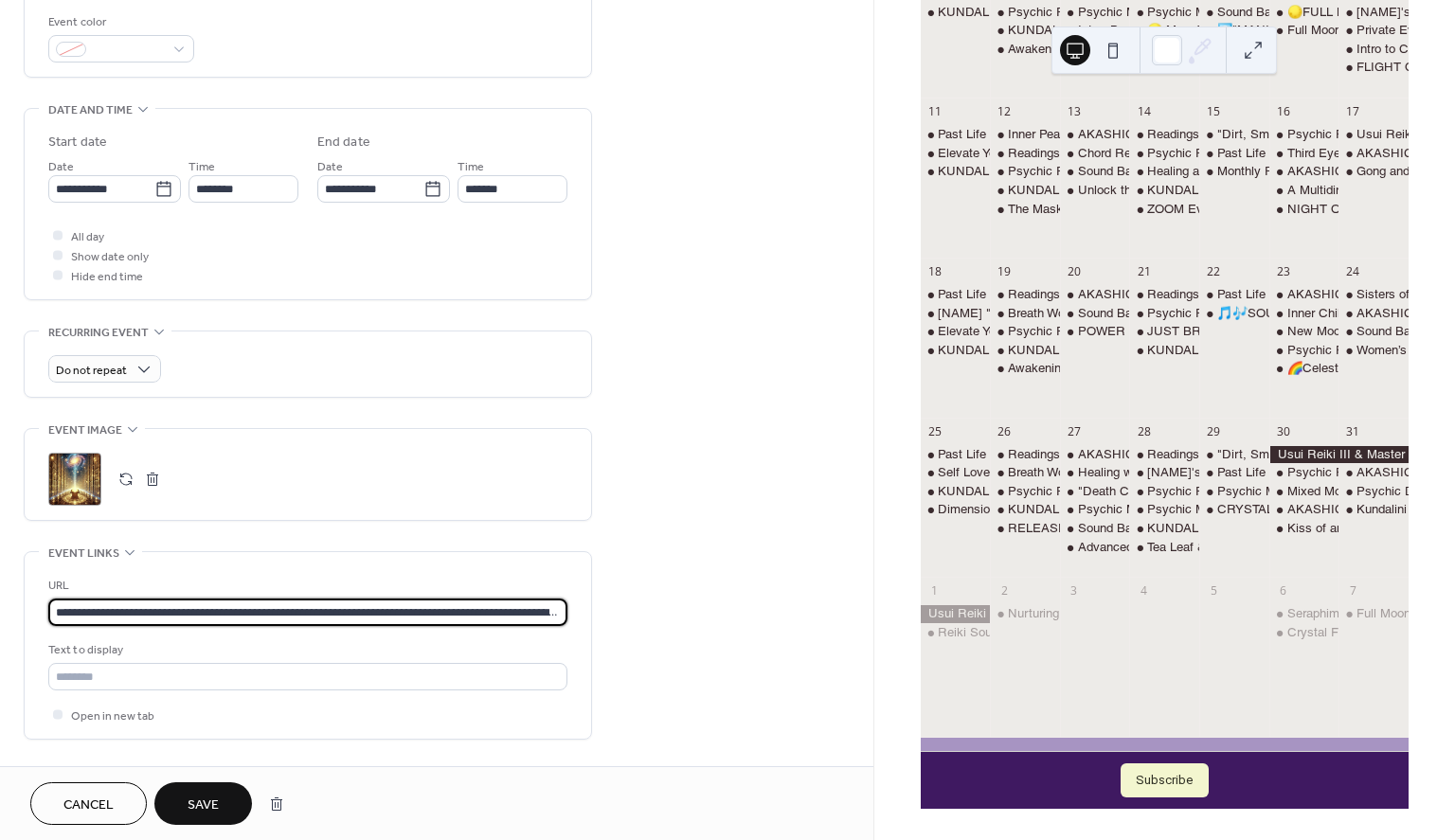 scroll, scrollTop: 0, scrollLeft: 157, axis: horizontal 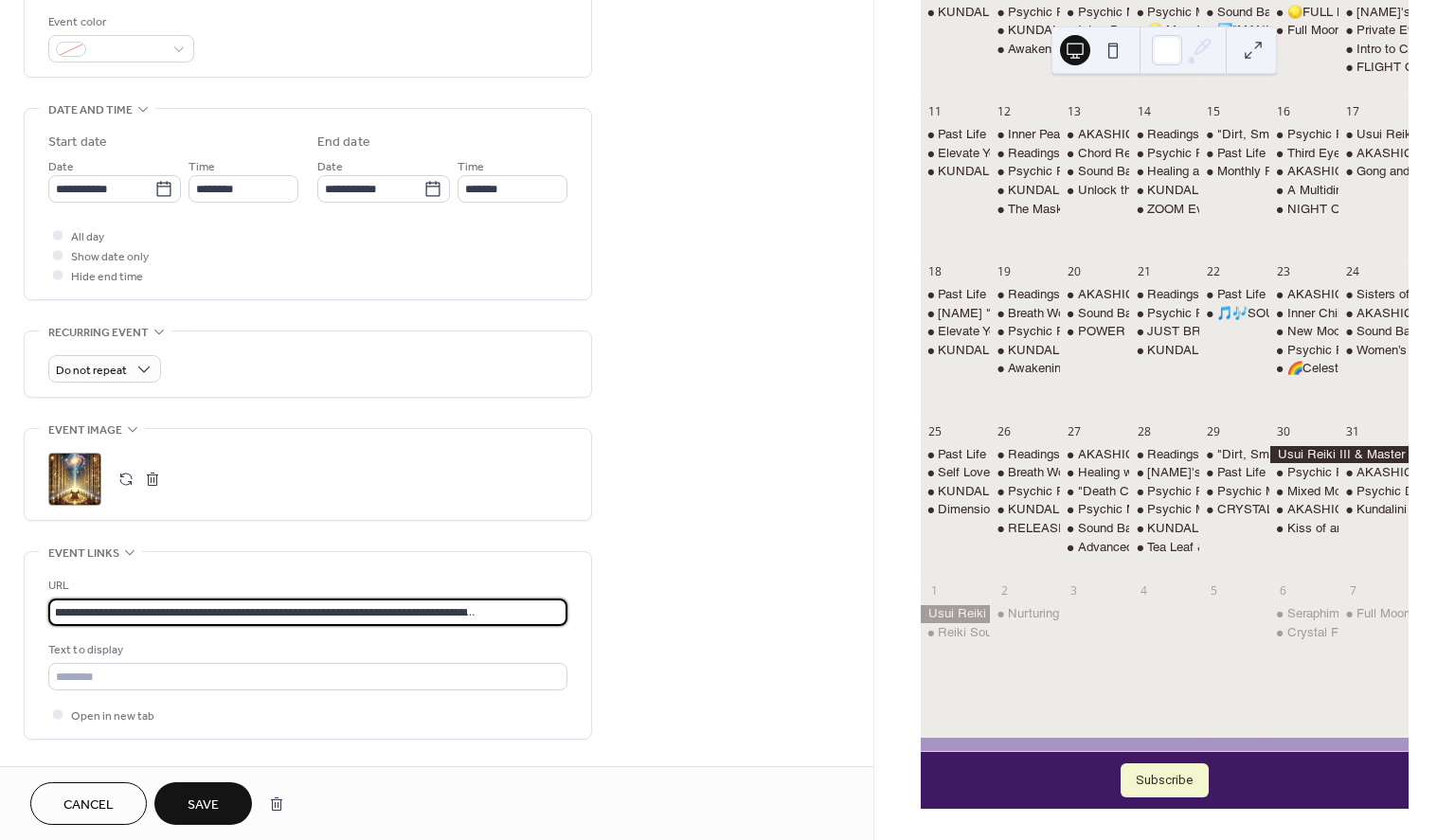 type on "**********" 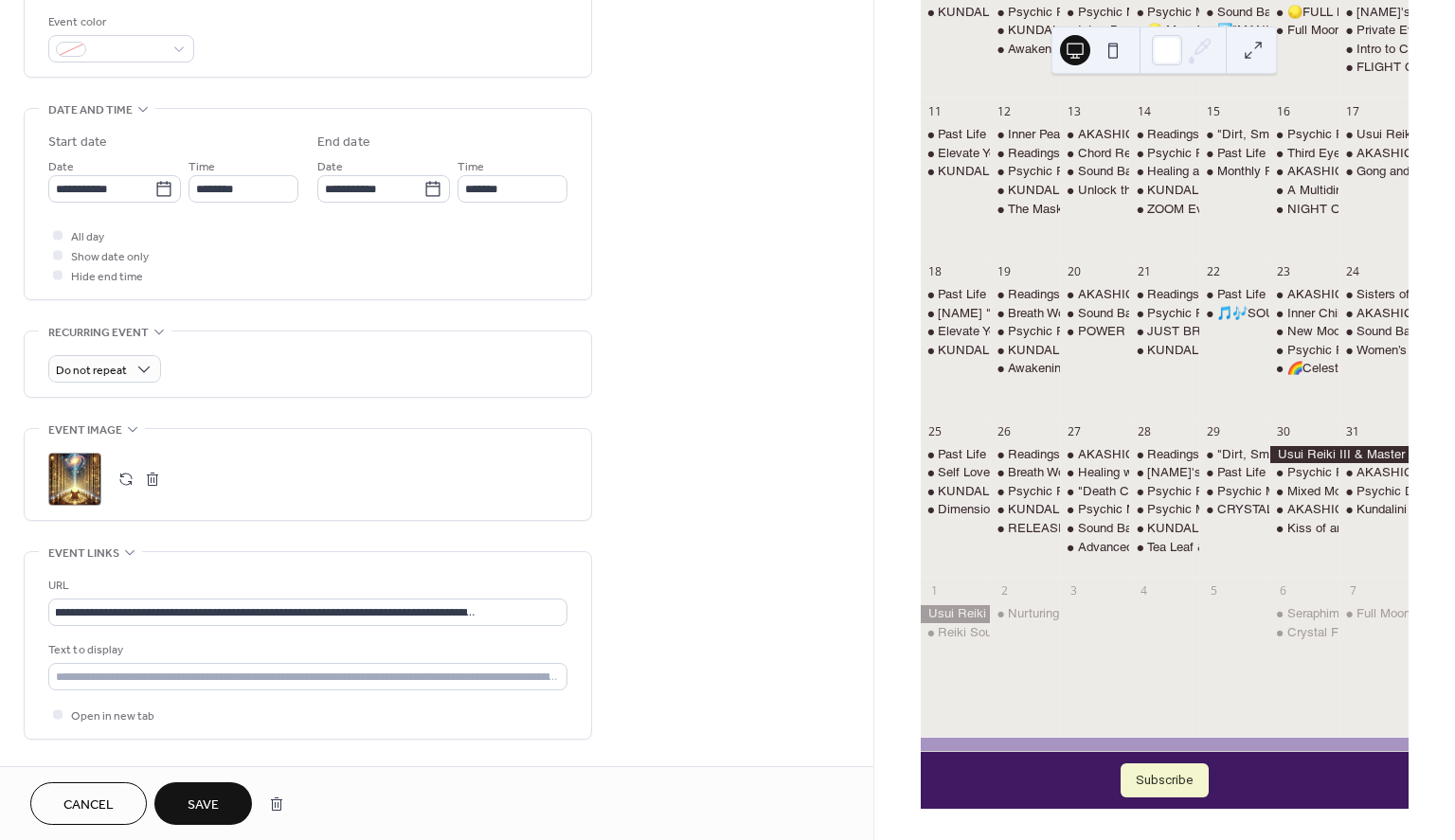 scroll, scrollTop: 0, scrollLeft: 0, axis: both 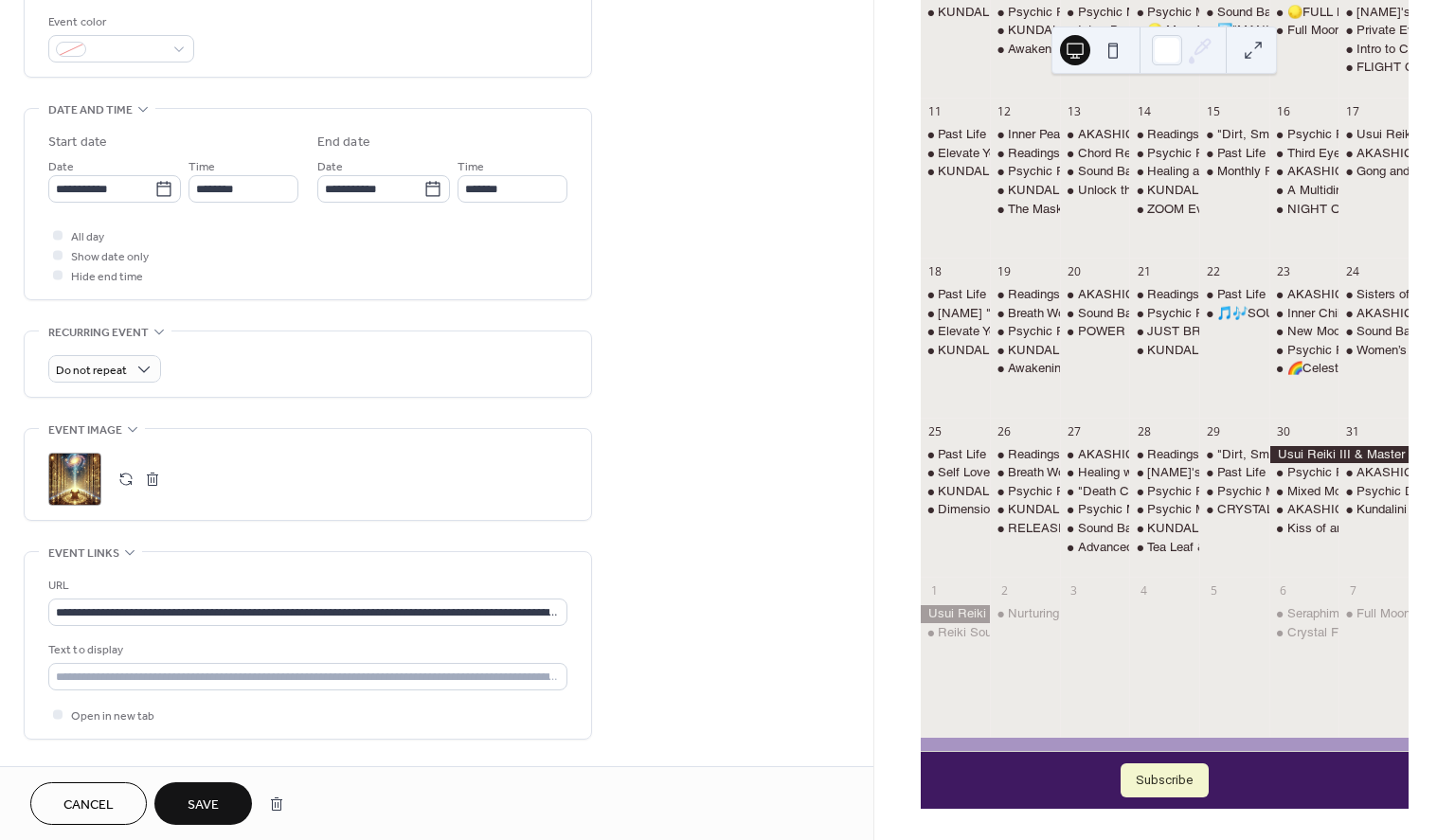 click on "**********" at bounding box center [437, 247] 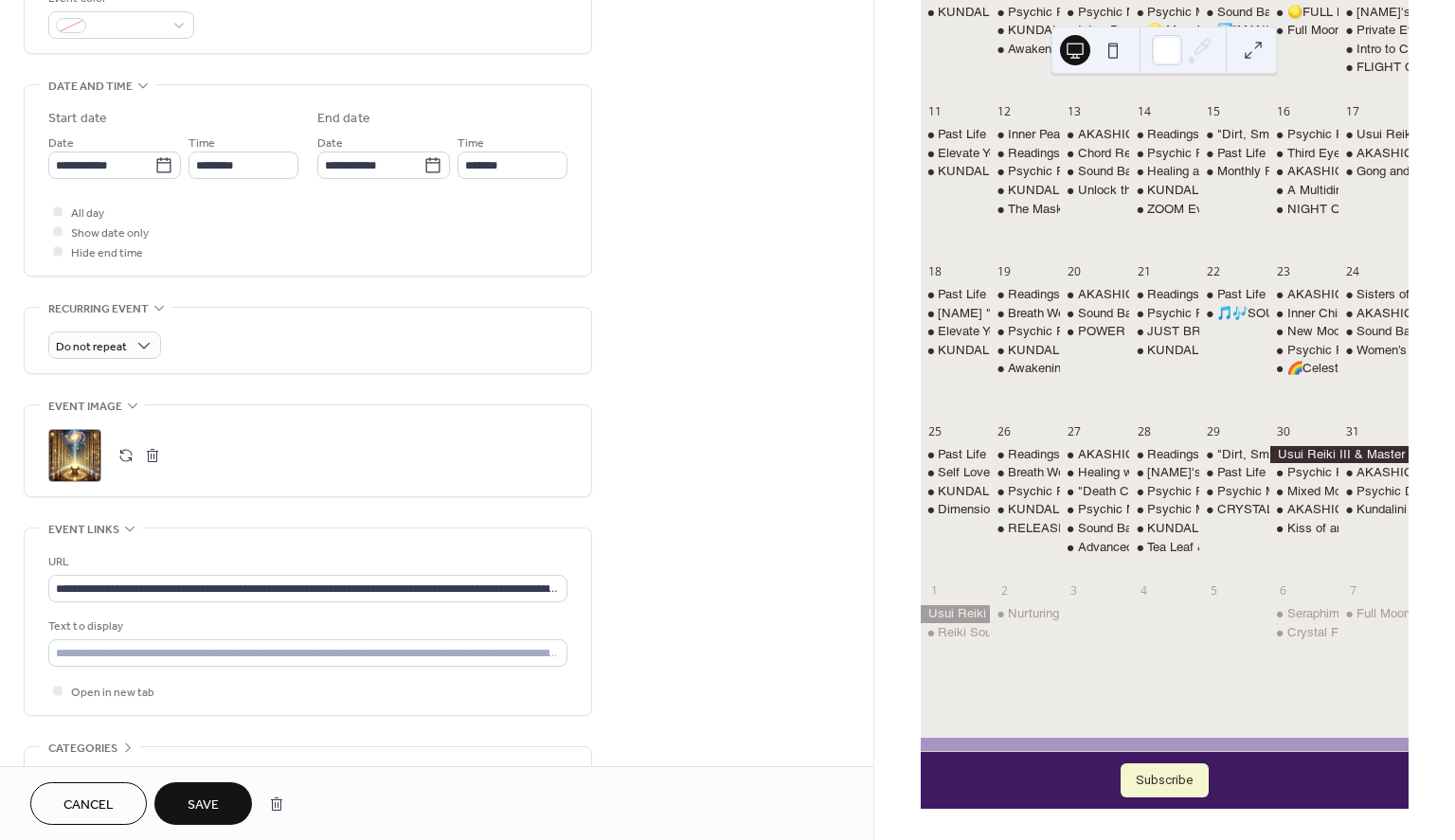 scroll, scrollTop: 635, scrollLeft: 0, axis: vertical 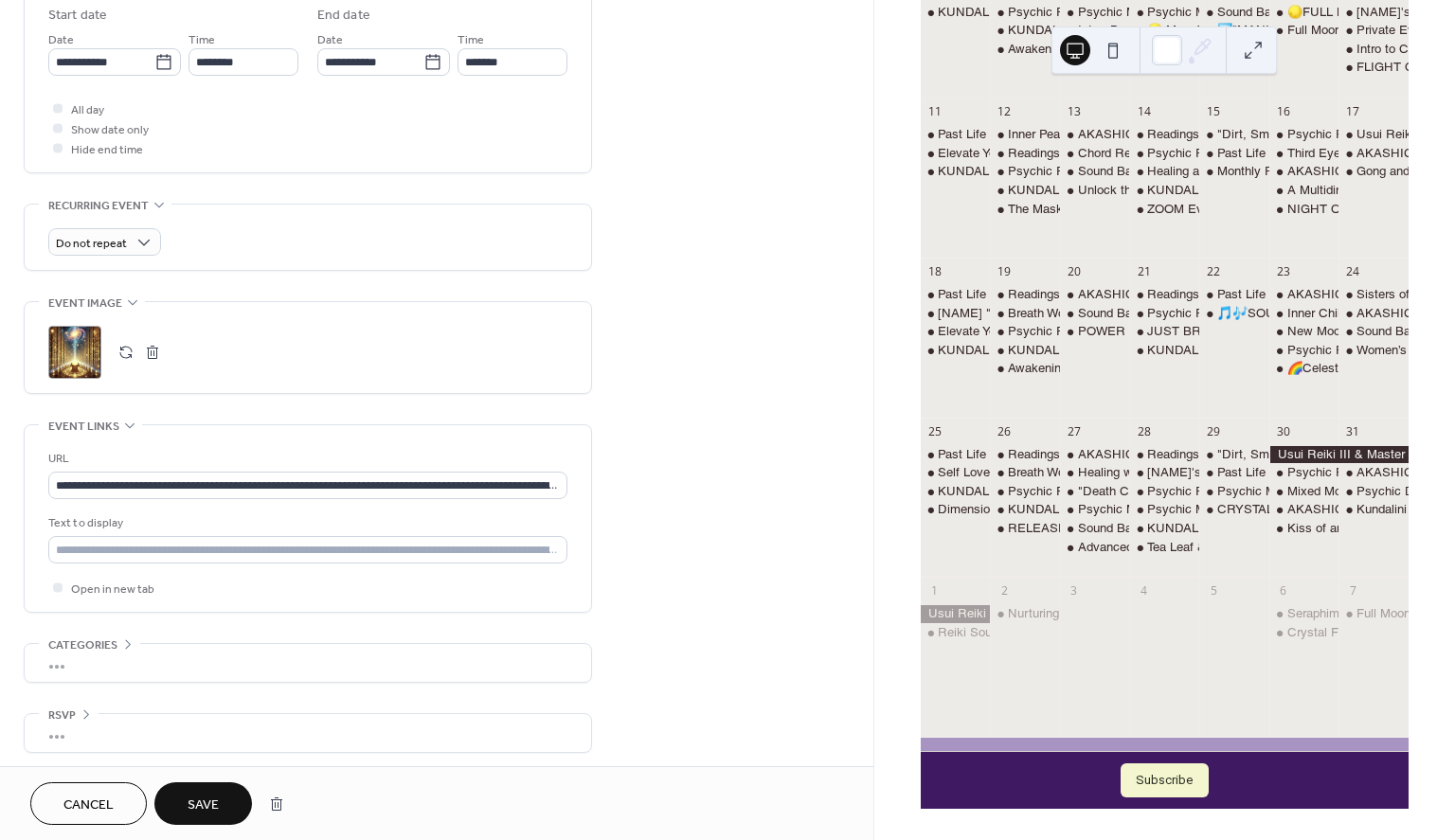click on "Save" at bounding box center (203, 805) 